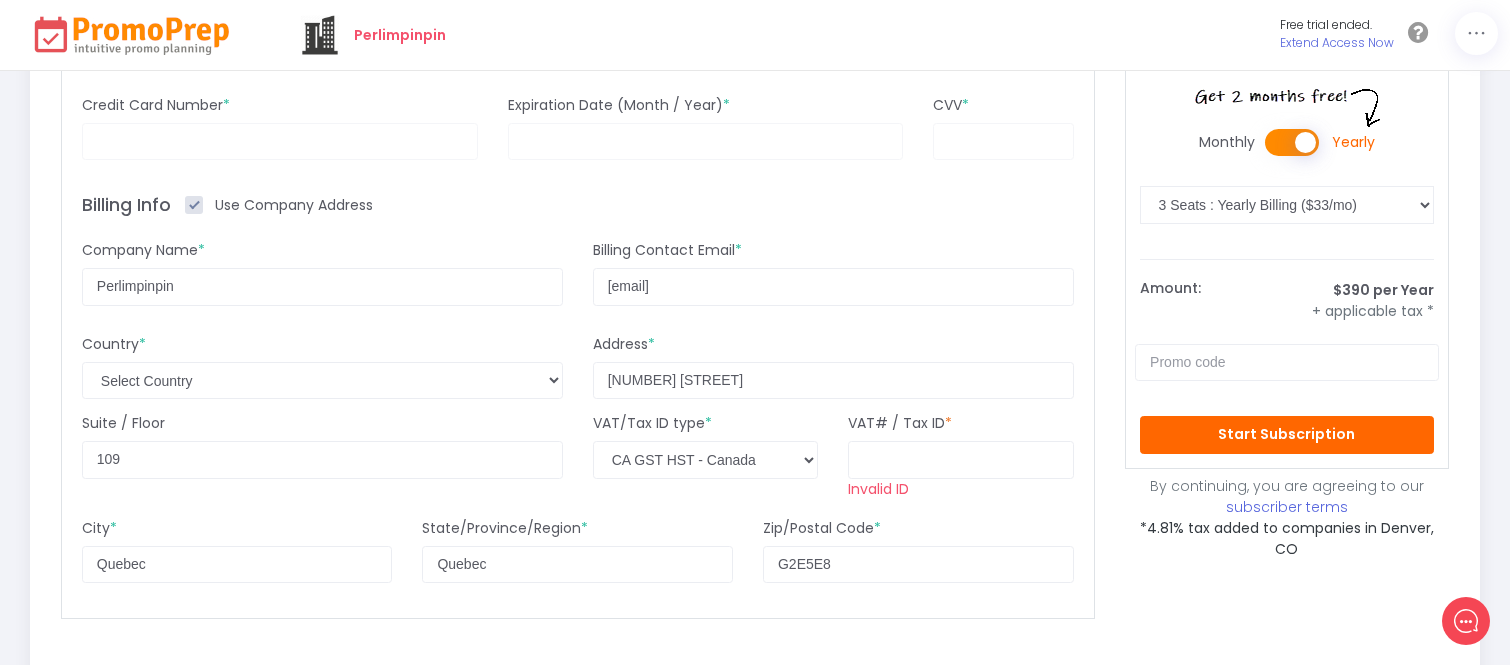 scroll, scrollTop: 293, scrollLeft: 0, axis: vertical 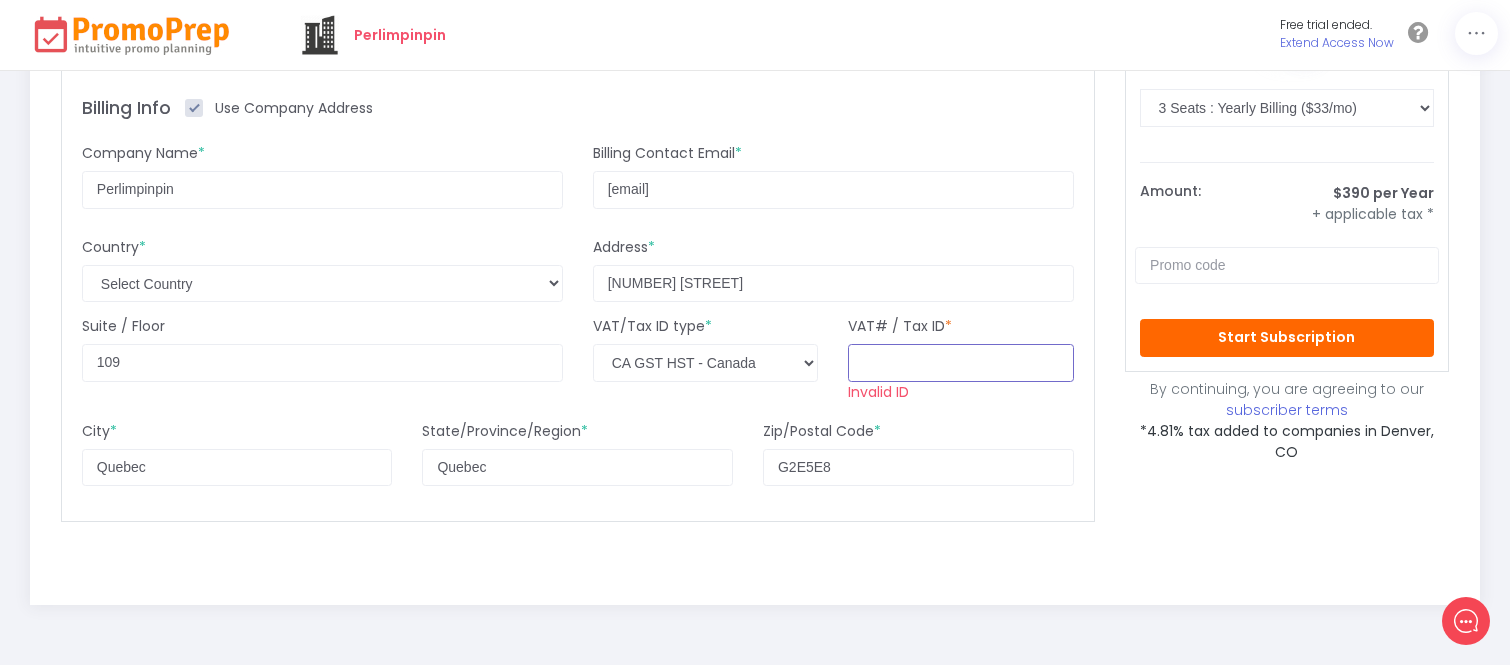 click at bounding box center (960, 363) 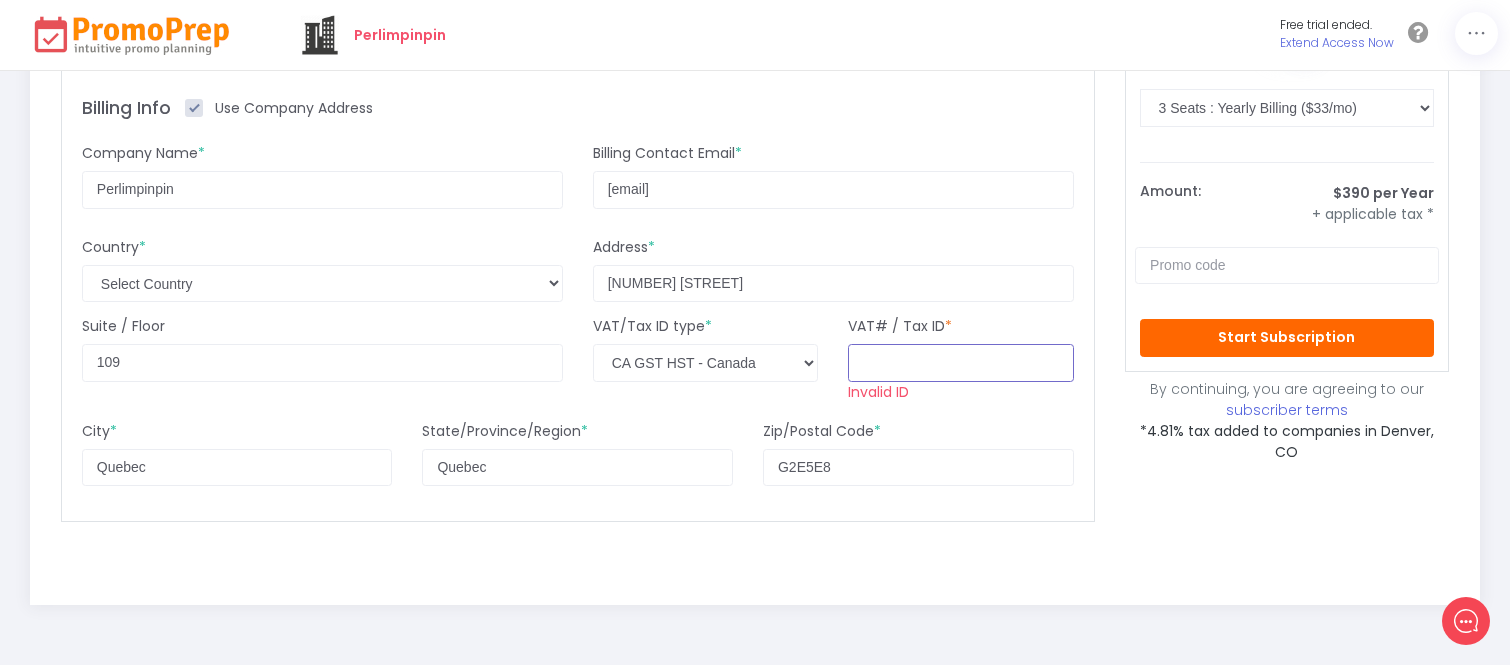 click at bounding box center (960, 363) 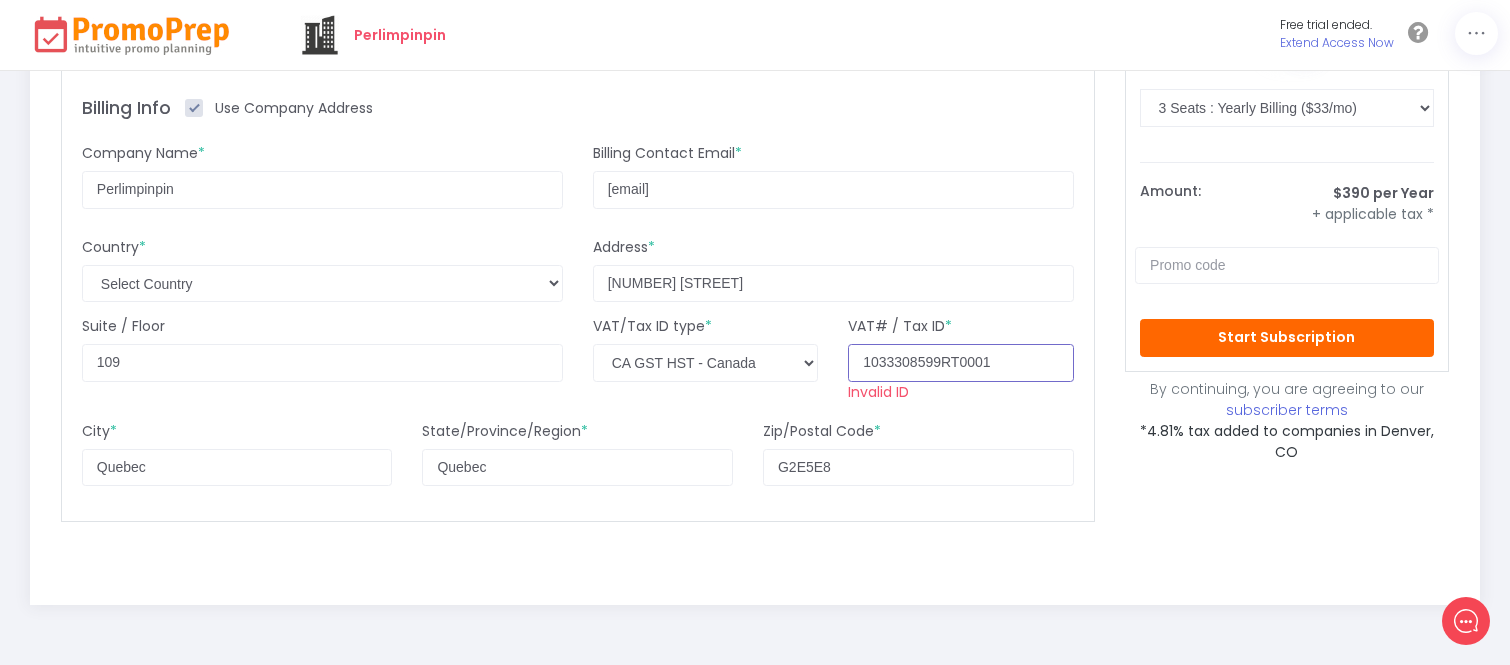 click on "1033308599RT0001" at bounding box center (960, 363) 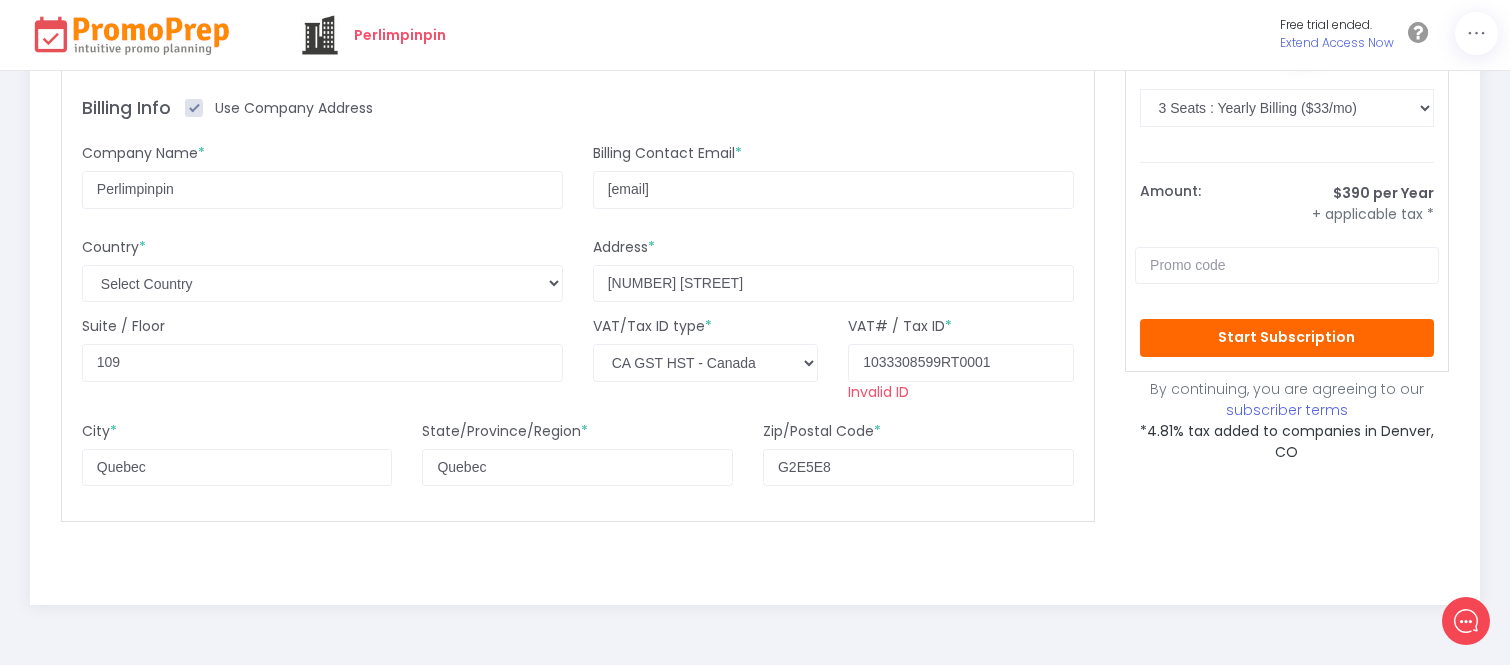 click on "VAT# / Tax ID * 1033308599RT0001  Invalid ID" at bounding box center [960, 361] 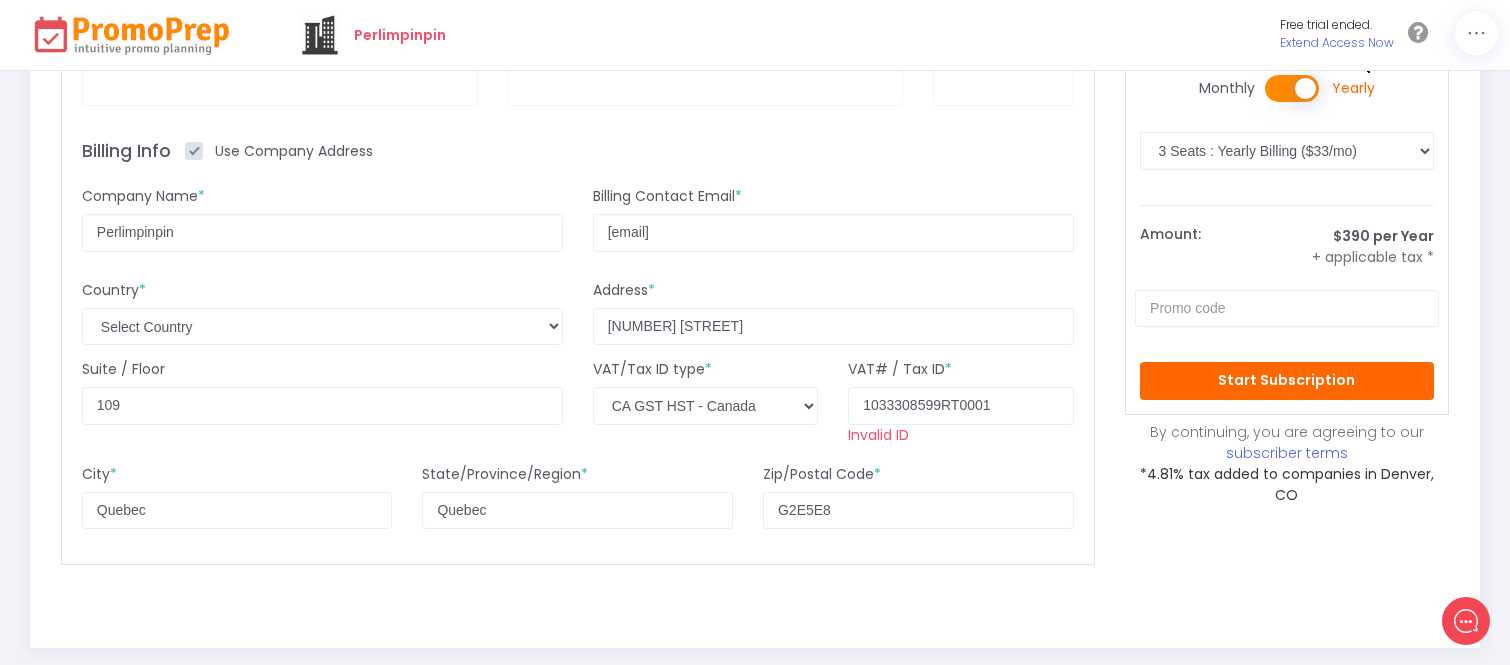 scroll, scrollTop: 182, scrollLeft: 0, axis: vertical 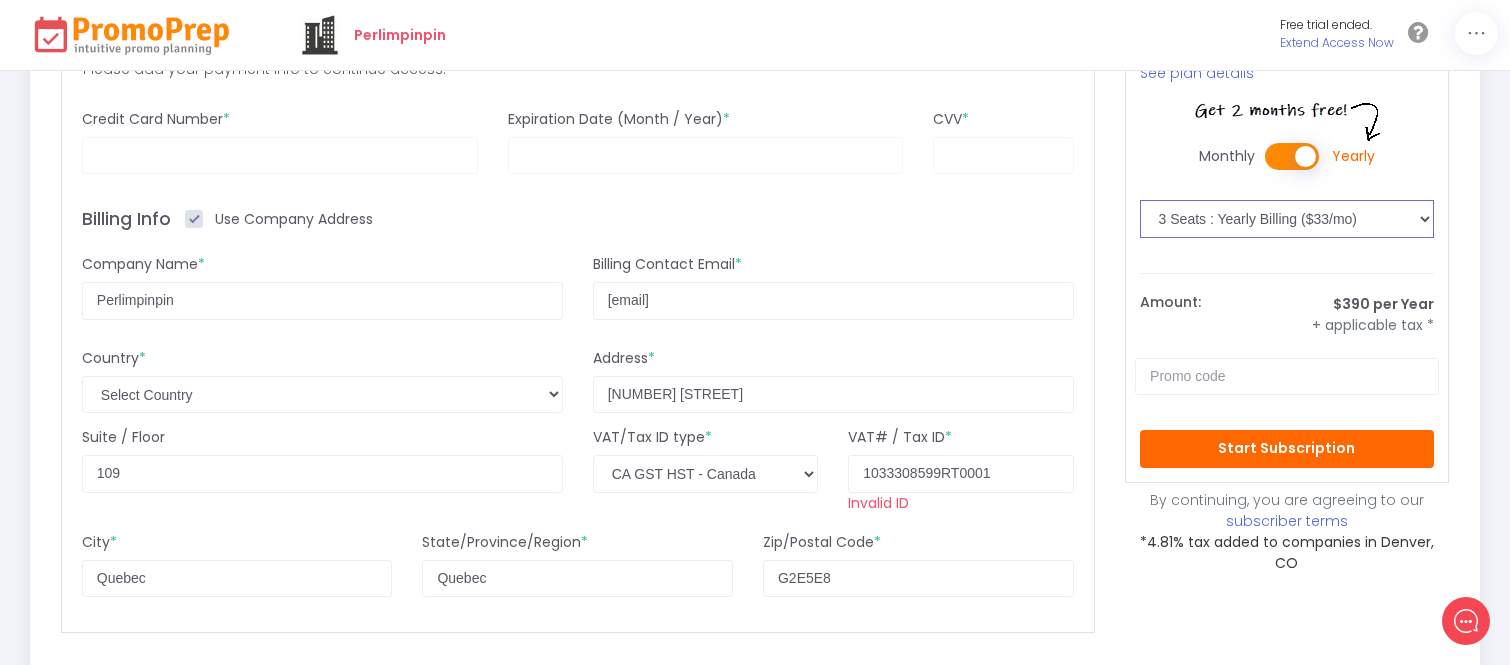 click on "Choose a Yearly Plan   3 Seats  : Yearly Billing ($33/mo)   10 Seats : Yearly Billing ($58/mo)   20 Seats : Yearly Billing ($83/mo)   35 Seats : Yearly Billing ($124/mo)   50 Seats : Yearly Billing ($166/mo)   65 Seats : Yearly Billing ($216/mo)   80 Users : Yearly Billing ($265/mo)" at bounding box center [1287, 219] 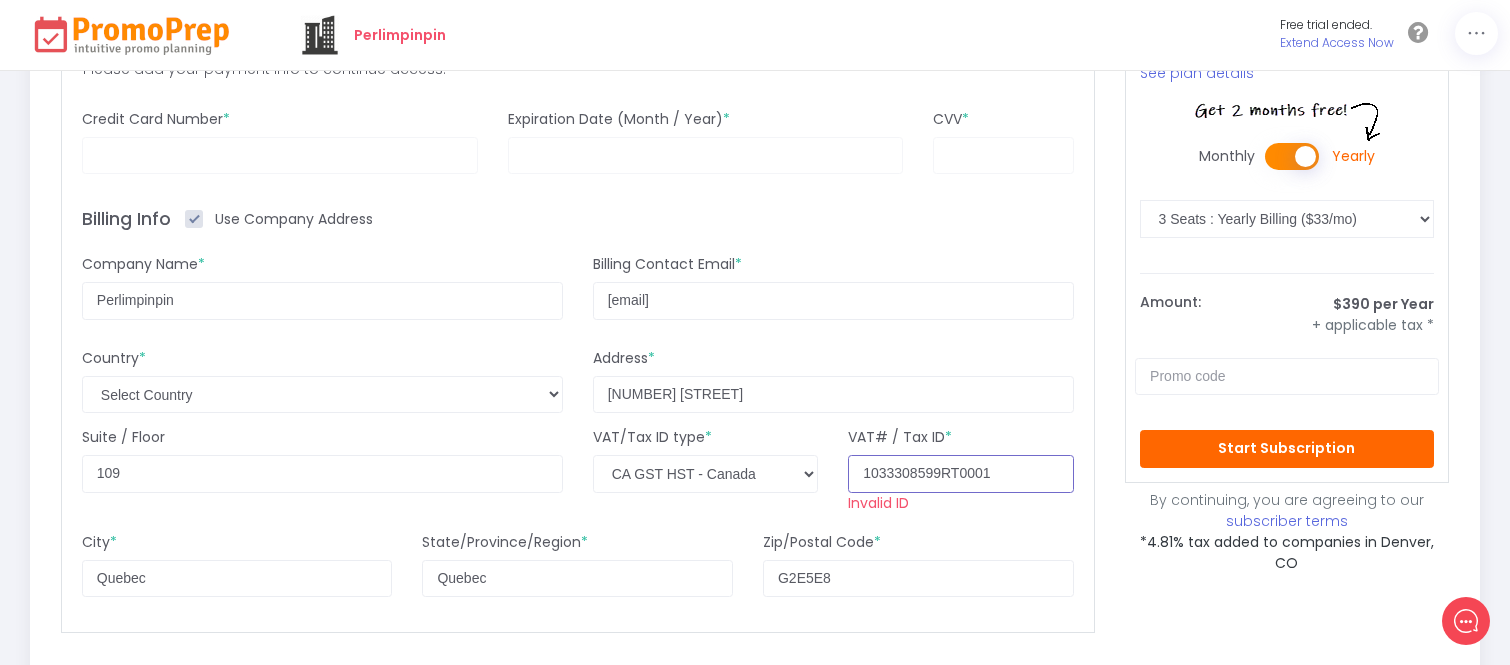 drag, startPoint x: 1001, startPoint y: 473, endPoint x: 942, endPoint y: 466, distance: 59.413803 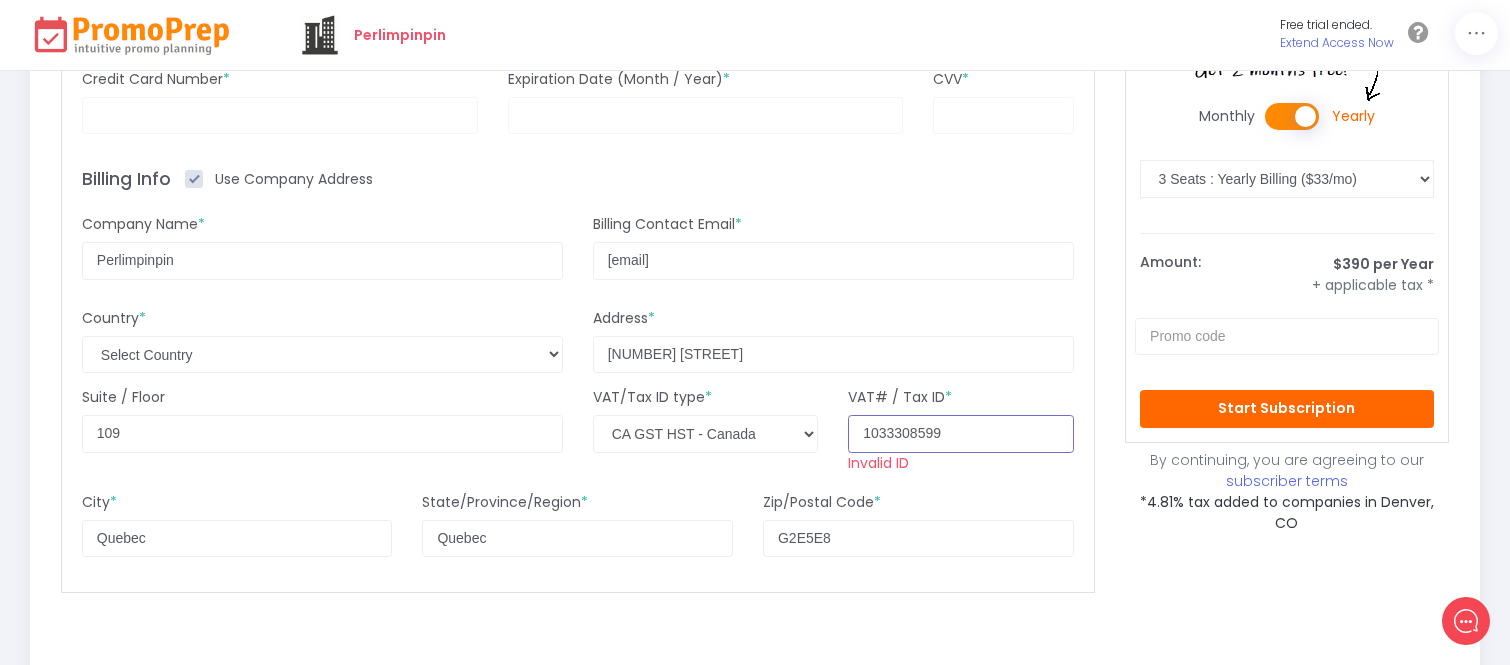 scroll, scrollTop: 293, scrollLeft: 0, axis: vertical 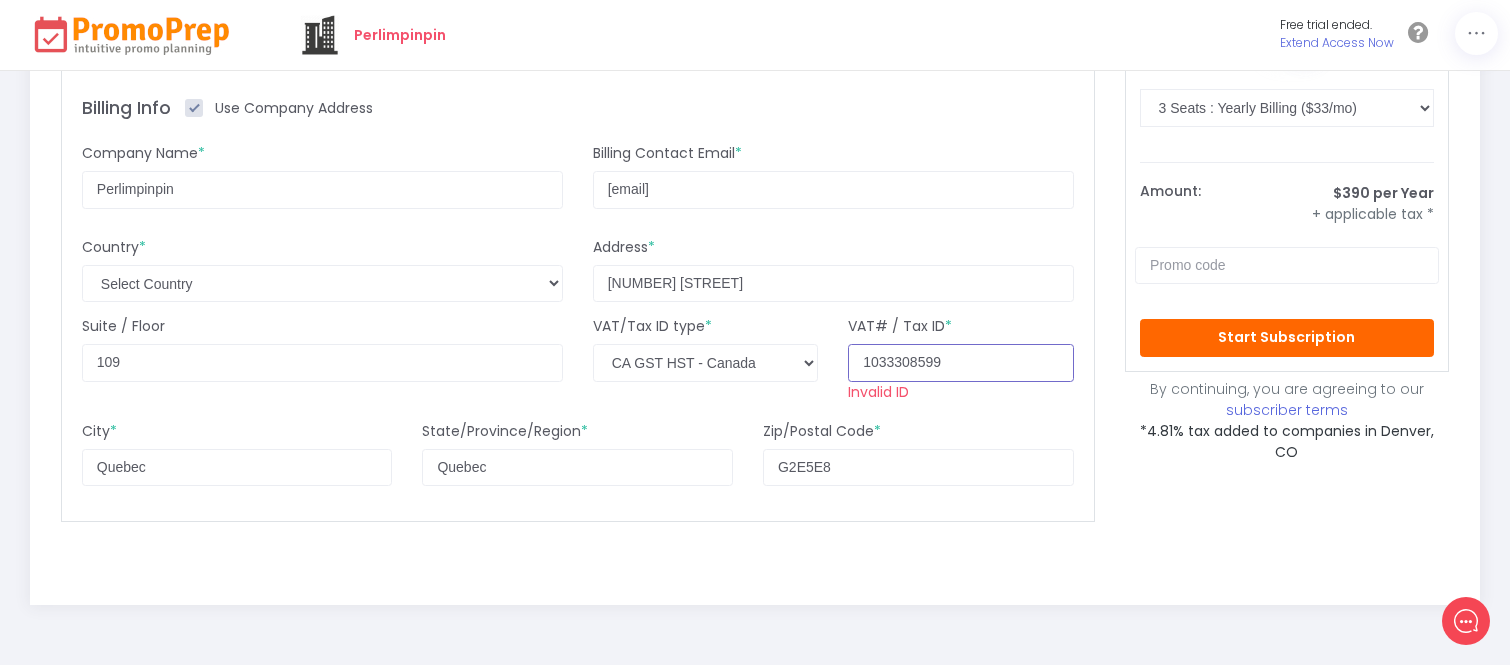 type on "1033308599" 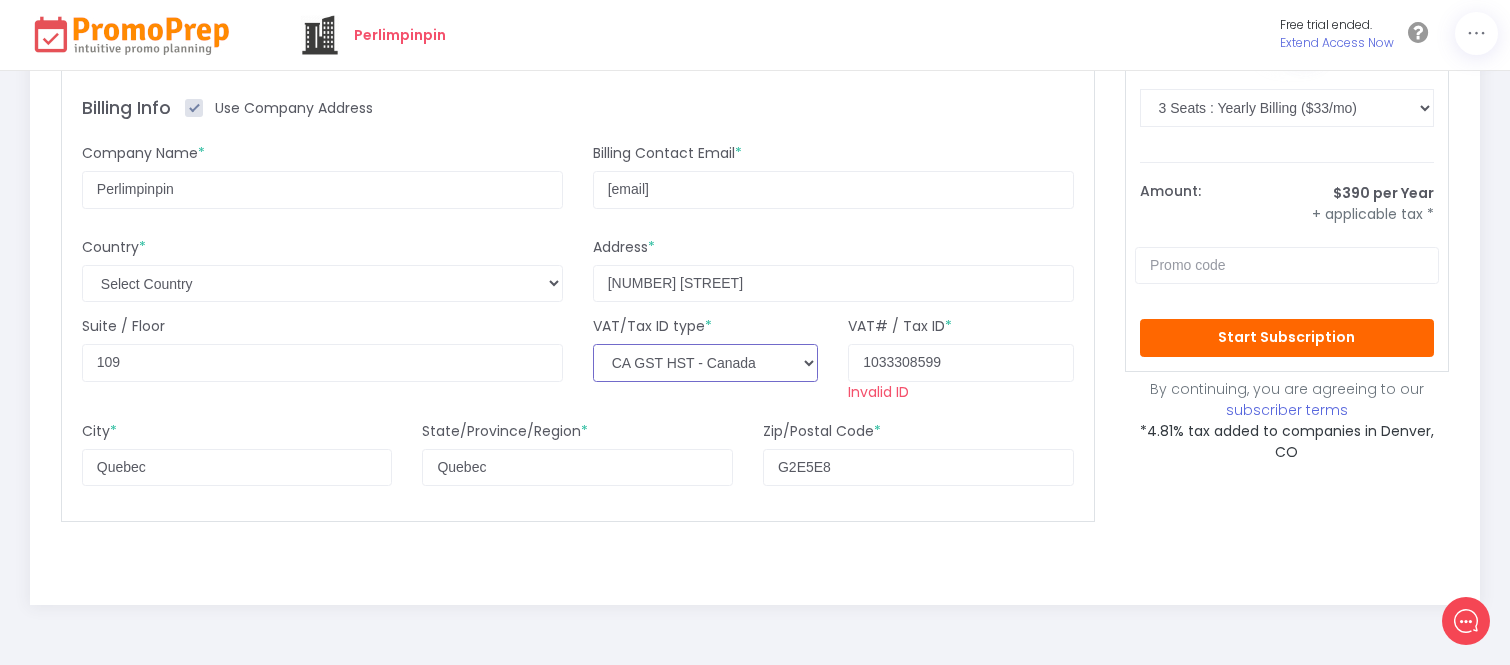 click on "Select VAT/Tax ID type  AU ABN - Australia   AU ARN - Australia   EU VAT - Austria   EU VAT - Belgium   BR CNPJ - Brazil   BR CPF - Brazil   EU VAT - Bulgaria   CA BN - Canada   CA GST HST - Canada   CA PST BC - Canada   CA PST MB - Canada   CA PST SK - Canada   CA QST - Canada   CL TIN - Chile   EU VAT - Croatia   EU VAT - Cyprus   EU VAT - Czech Republic   EU VAT - Denmark   EU VAT - Estonia   EU VAT - Finland   EU VAT - France   EU VAT - Germany   EU VAT - Greece   HK BR - Hong Kong   EU VAT - Hungary   IN GST - India   ID NPWP - Indonesia   EU VAT - Ireland   IL VAT - Israel   EU VAT - Italy   JP CN - Japan   JP RN - Japan   KR BRN - Korea, Republic of   EU VAT - Latvia   LI UID - Liechtenstein   EU VAT - Lithuania   EU VAT - Luxembourg   MY FRP - Malaysia   MY ITN - Malaysia   MY SST - Malaysia   EU VAT - Malta   MX RFC - Mexico   EU VAT - Netherlands   NZ GST - New Zealand   NO VAT - Norway   EU VAT - Poland   EU VAT - Portugal   EU VAT - Romania   RU INN - Russian Federation   SA VAT - Saudi Arabia" at bounding box center (705, 363) 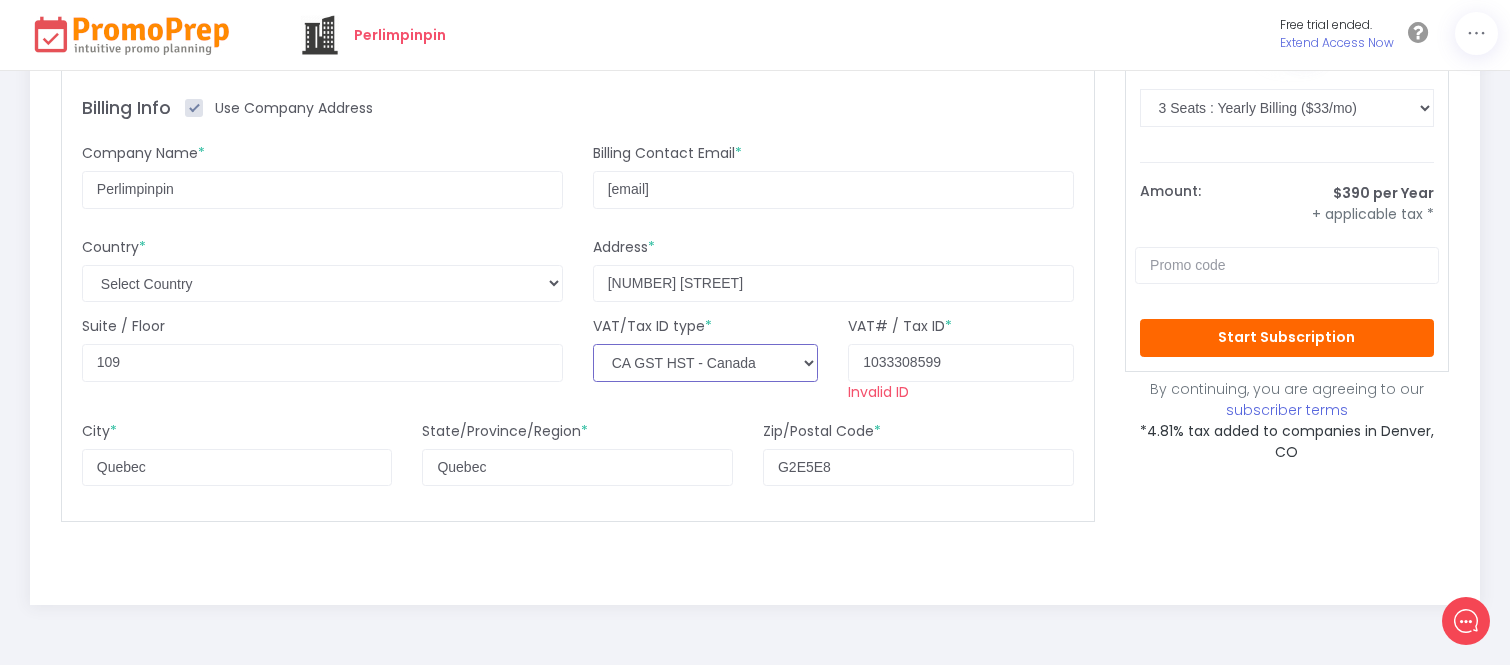 click on "Select VAT/Tax ID type  AU ABN - Australia   AU ARN - Australia   EU VAT - Austria   EU VAT - Belgium   BR CNPJ - Brazil   BR CPF - Brazil   EU VAT - Bulgaria   CA BN - Canada   CA GST HST - Canada   CA PST BC - Canada   CA PST MB - Canada   CA PST SK - Canada   CA QST - Canada   CL TIN - Chile   EU VAT - Croatia   EU VAT - Cyprus   EU VAT - Czech Republic   EU VAT - Denmark   EU VAT - Estonia   EU VAT - Finland   EU VAT - France   EU VAT - Germany   EU VAT - Greece   HK BR - Hong Kong   EU VAT - Hungary   IN GST - India   ID NPWP - Indonesia   EU VAT - Ireland   IL VAT - Israel   EU VAT - Italy   JP CN - Japan   JP RN - Japan   KR BRN - Korea, Republic of   EU VAT - Latvia   LI UID - Liechtenstein   EU VAT - Lithuania   EU VAT - Luxembourg   MY FRP - Malaysia   MY ITN - Malaysia   MY SST - Malaysia   EU VAT - Malta   MX RFC - Mexico   EU VAT - Netherlands   NZ GST - New Zealand   NO VAT - Norway   EU VAT - Poland   EU VAT - Portugal   EU VAT - Romania   RU INN - Russian Federation   SA VAT - Saudi Arabia" at bounding box center (705, 363) 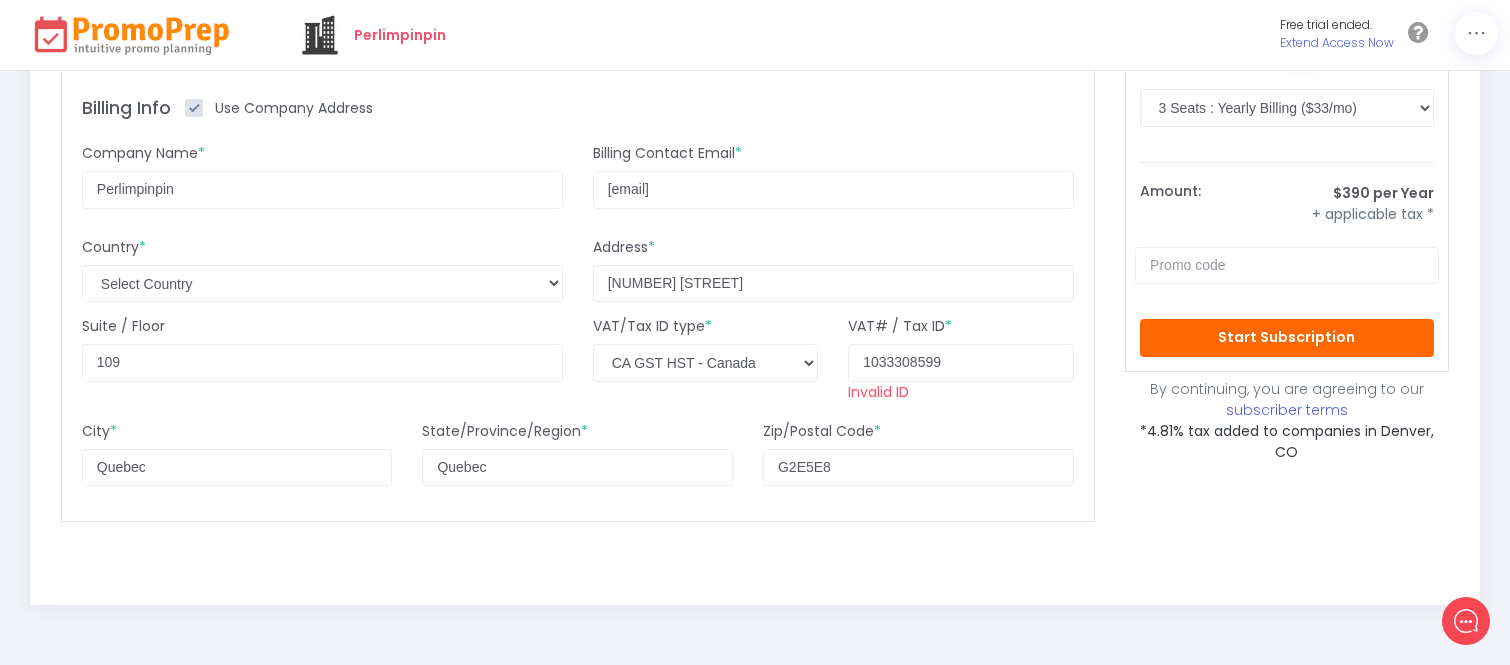 click on "Free Trial Ended on  09/07/2025   Please add your payment info to continue access.  Credit Card Number * Expiration Date (Month / Year) * CVV * Billing Info  Use Company Address  Company Name * Perlimpinpin Billing Contact Email * ggosselin@perlimpinpin.com Country * Select Country  Afghanistan   Albania   Algeria   Andorra   Angola   Antigua & Deps   Argentina   Armenia   Australia   Austria   Azerbaijan   Bahamas   Bahrain   Bangladesh   Barbados   Belarus   Belgium   Belize   Benin   Bhutan   Bolivia   Bosnia Herzegovina   Botswana   Brazil   Brunei   Bulgaria   Burkina   Burundi   Cambodia   Cameroon   Canada   Cape Verde   Central African Rep   Chad   Chile   China   Colombia   Comoros   Congo   Congo {Democratic Rep}   Costa Rica   Croatia   Cuba   Cyprus   Czech Republic   Denmark   Djibouti   Dominica   Dominican Republic   East Timor   Ecuador   Egypt   El Salvador   Equatorial Guinea   Eritrea   Estonia   Ethiopia   Fiji   Finland   France   Gabon   Gambia   Georgia   Germany   Ghana   Greece  * 109" at bounding box center (578, 211) 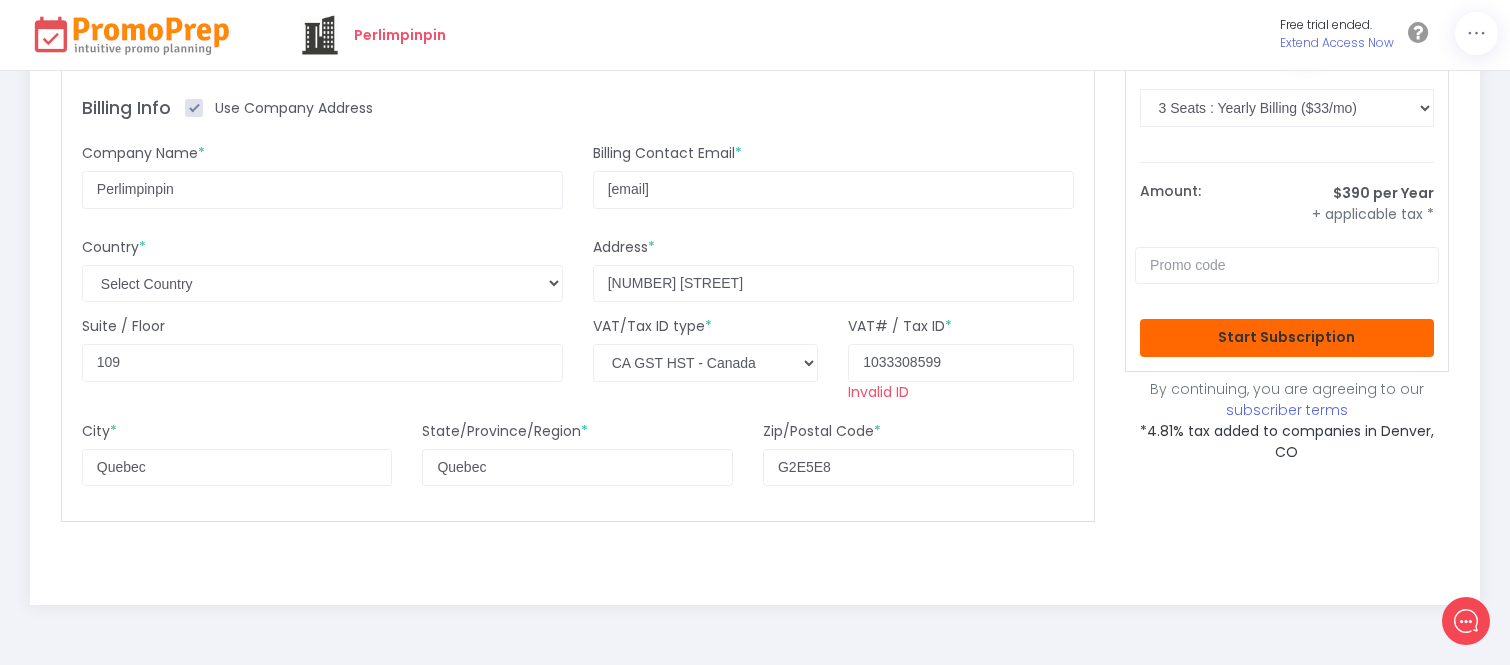 click on "Start Subscription" at bounding box center [1287, 338] 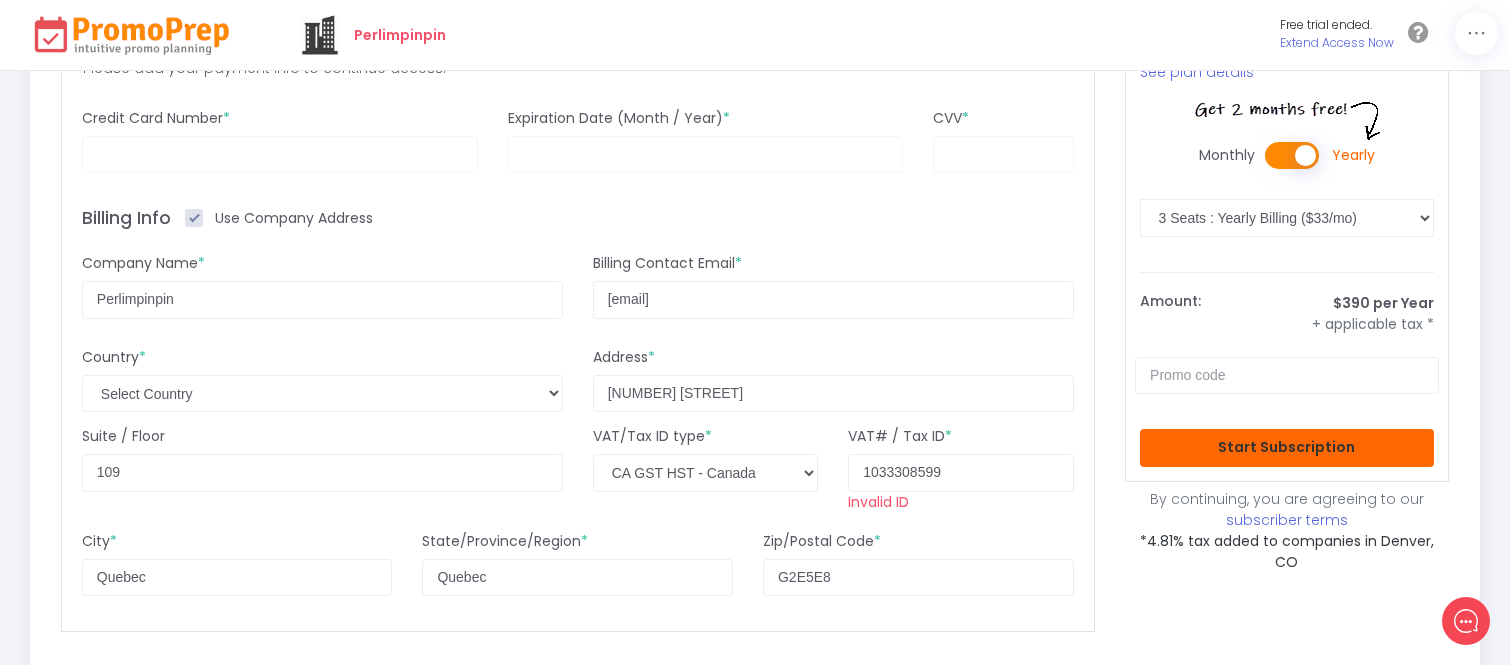 scroll, scrollTop: 222, scrollLeft: 0, axis: vertical 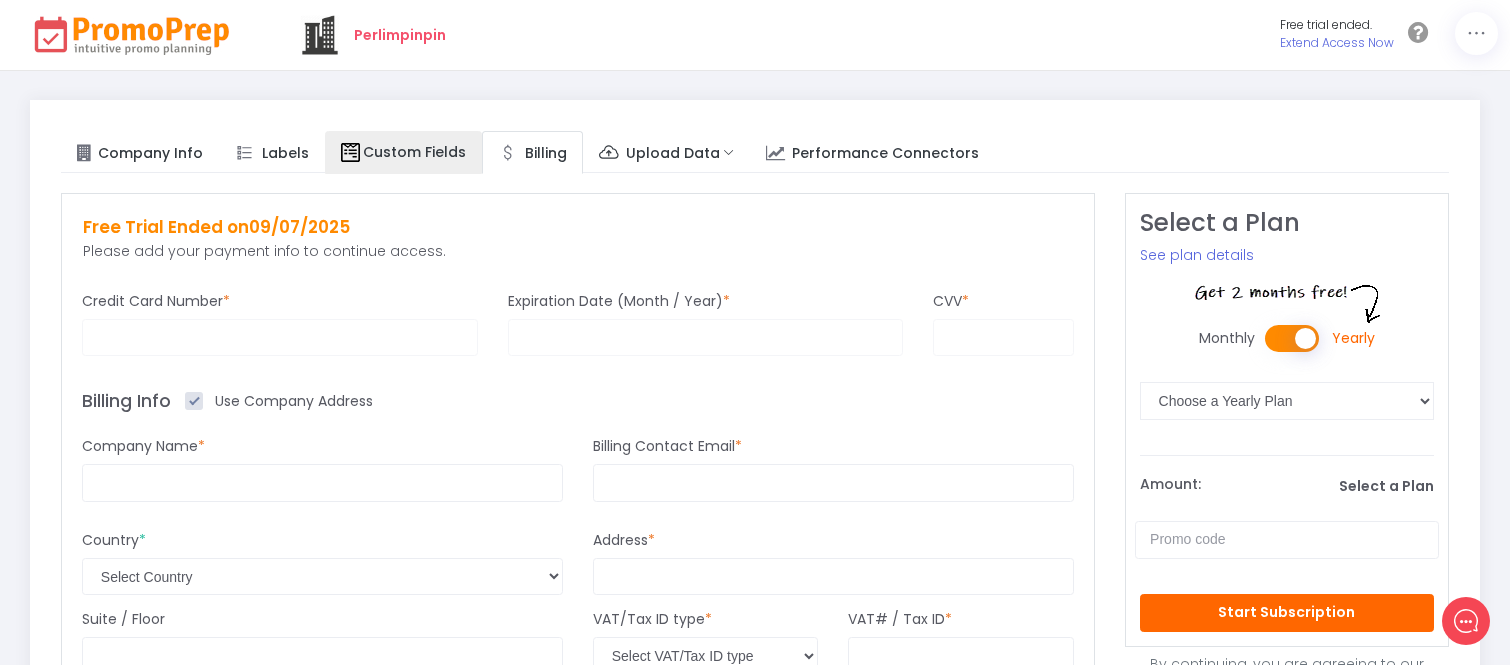 click on "Custom Fields" at bounding box center (414, 152) 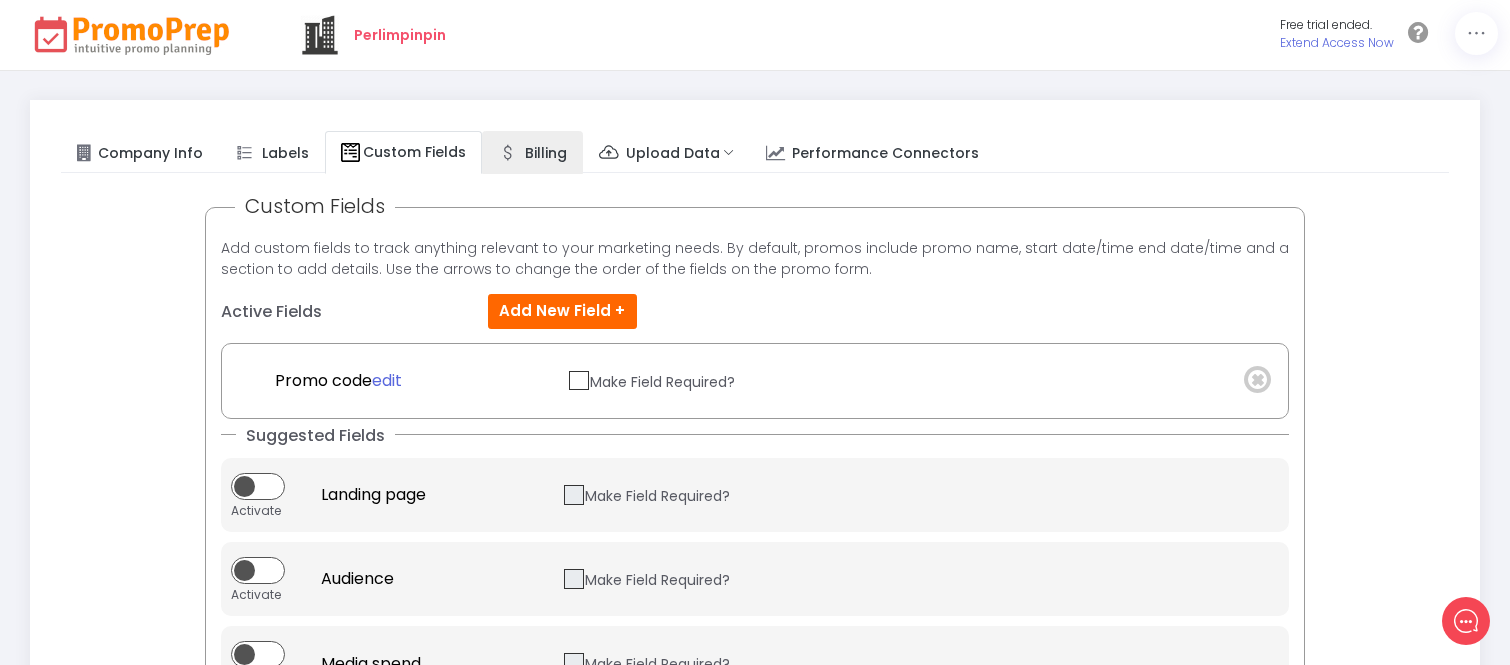 click on "Billing" at bounding box center [150, 152] 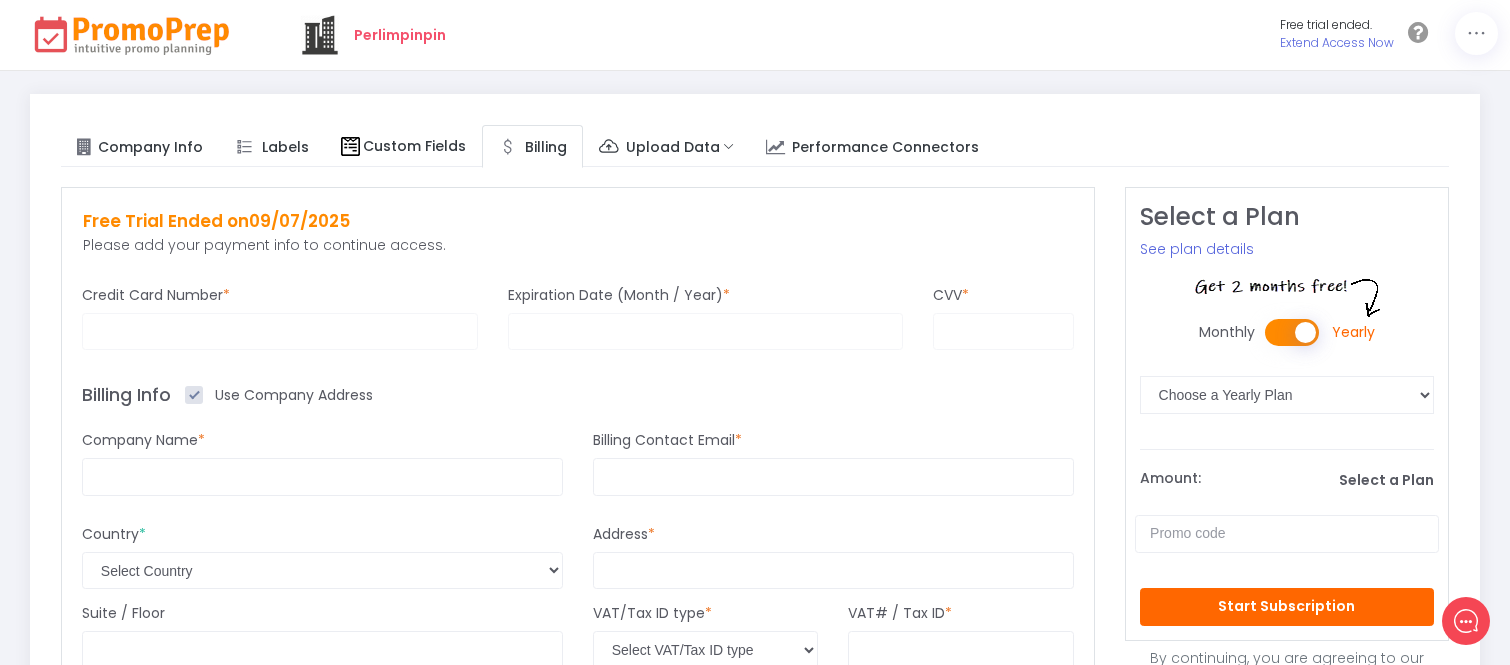 scroll, scrollTop: 0, scrollLeft: 0, axis: both 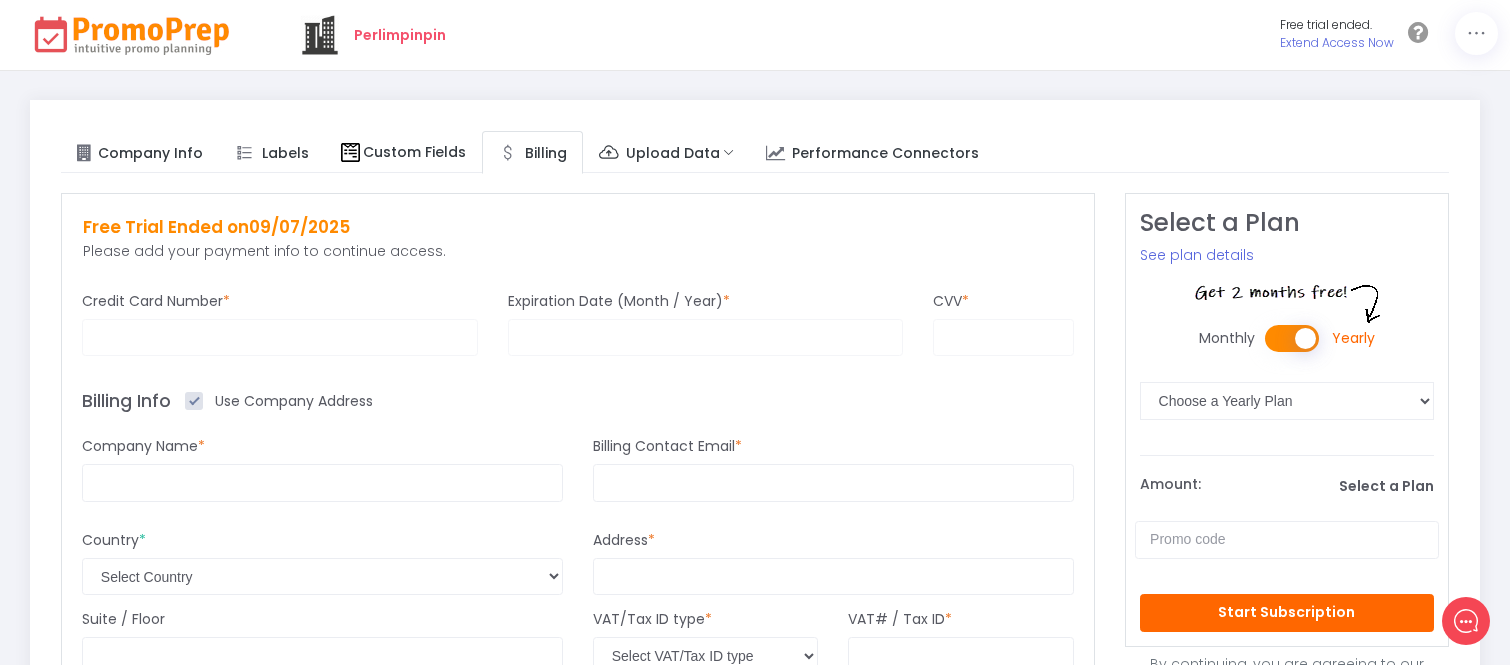 click on "Perlimpinpin" at bounding box center [400, 35] 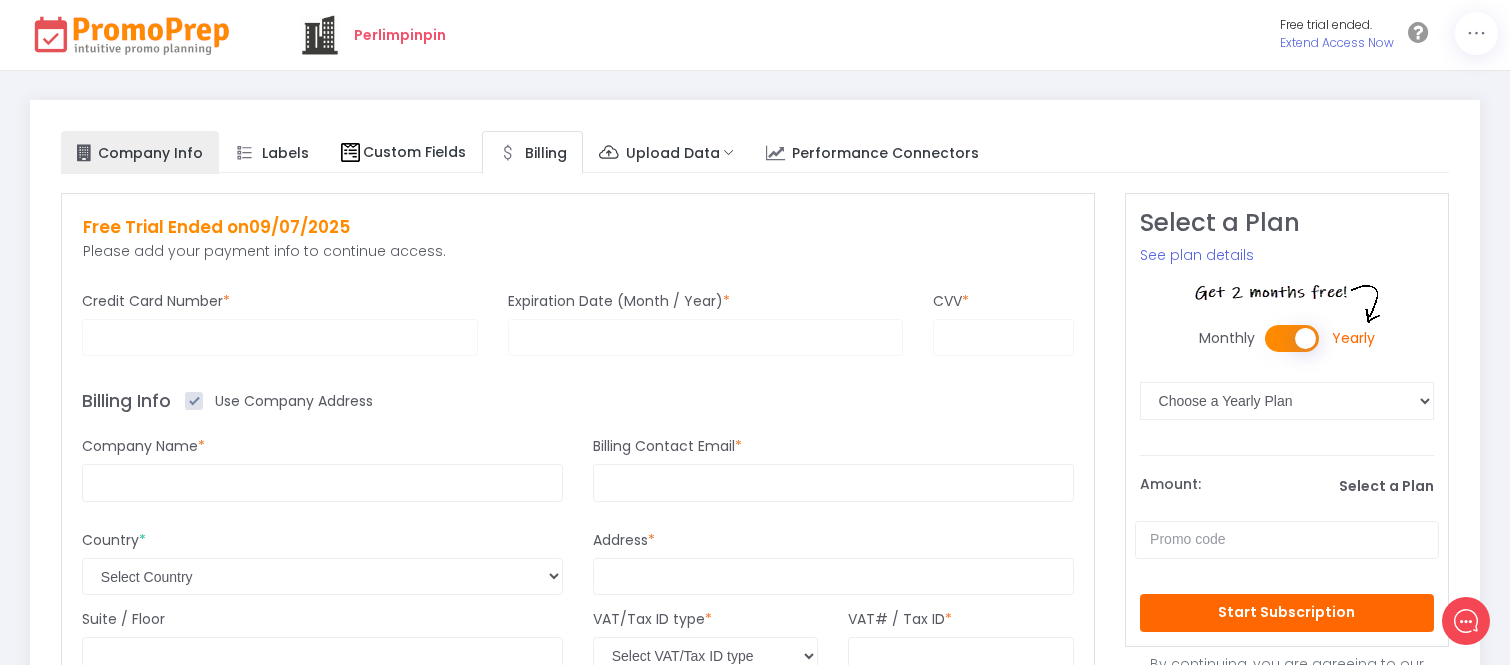 click on "Company Info" at bounding box center [150, 152] 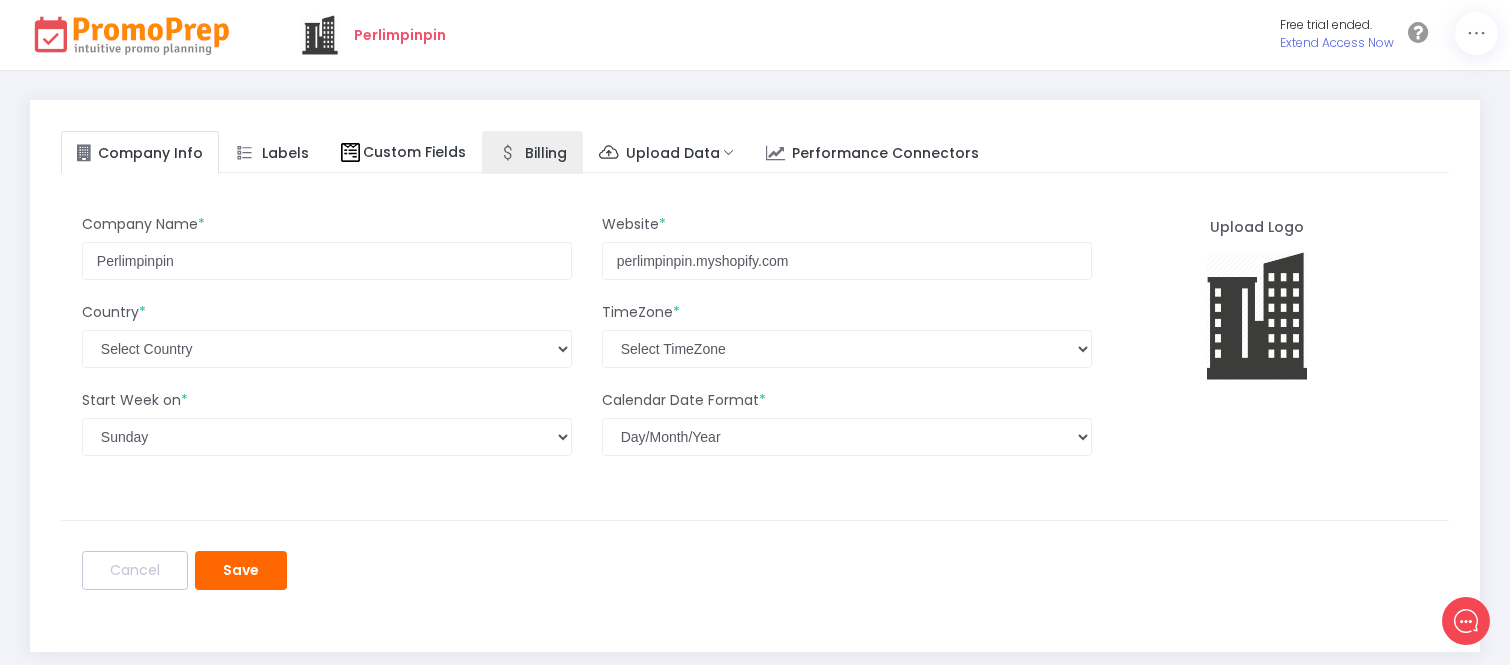 click at bounding box center [508, 153] 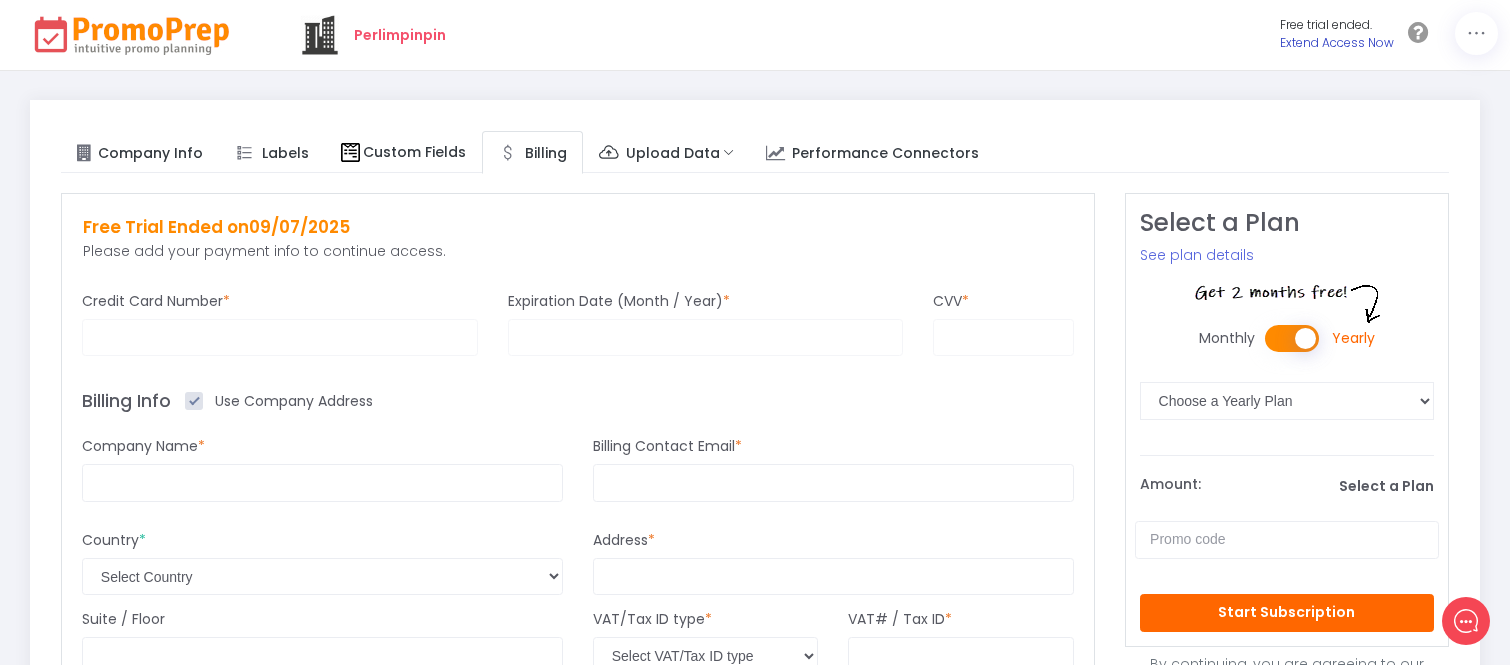 click on "Extend Access Now" at bounding box center (1337, 42) 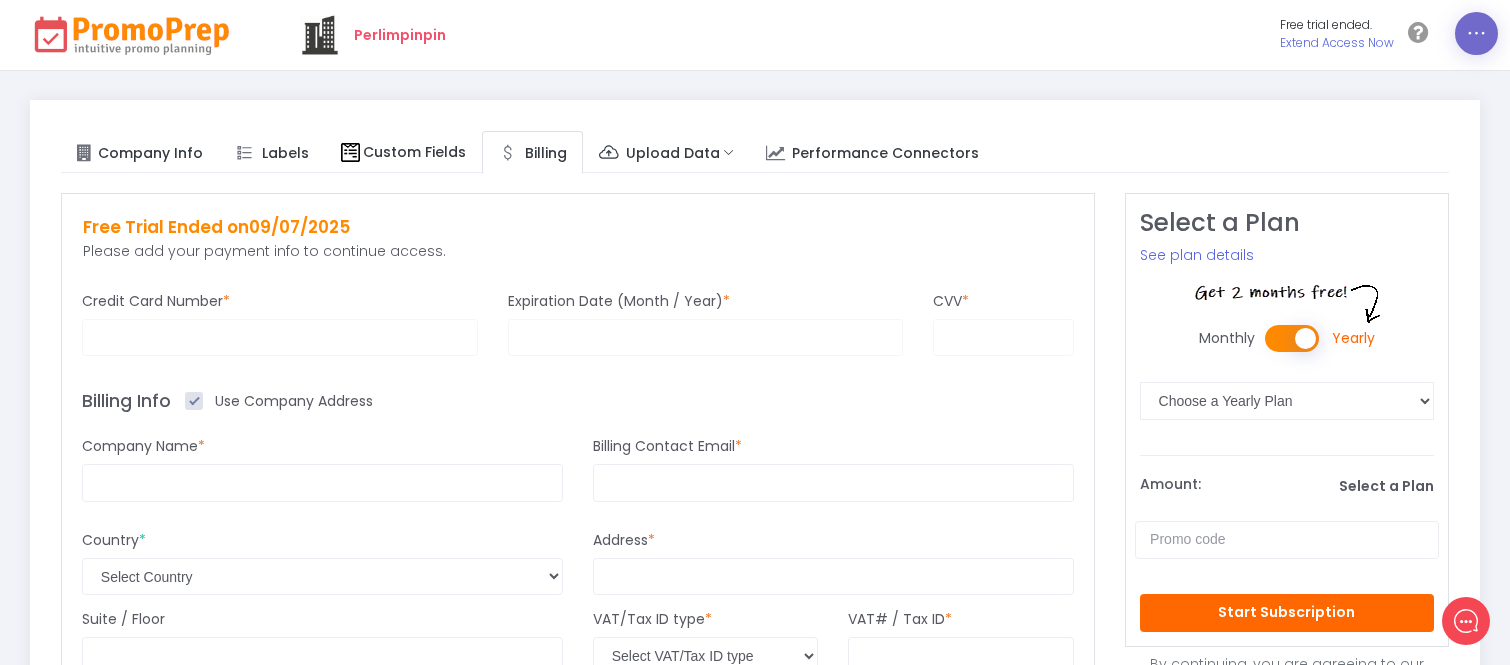 click at bounding box center (1476, 34) 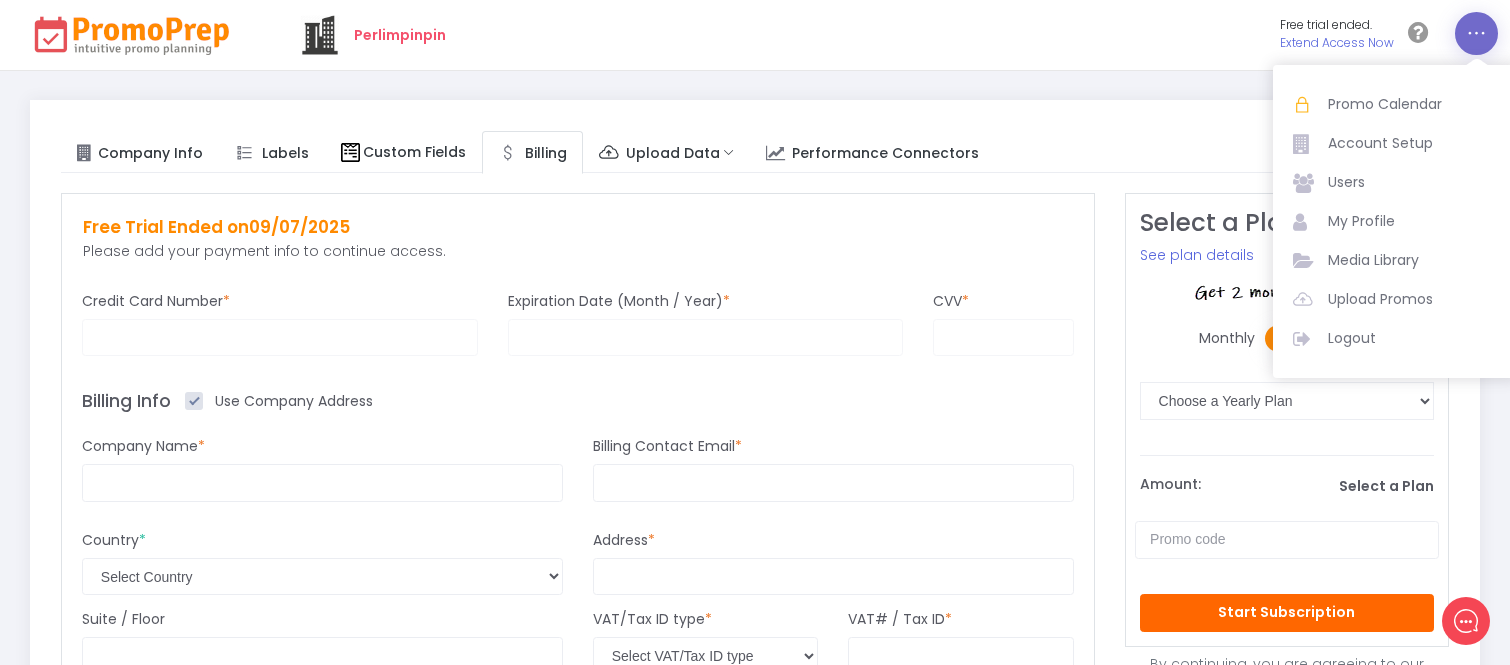 click at bounding box center [1476, 34] 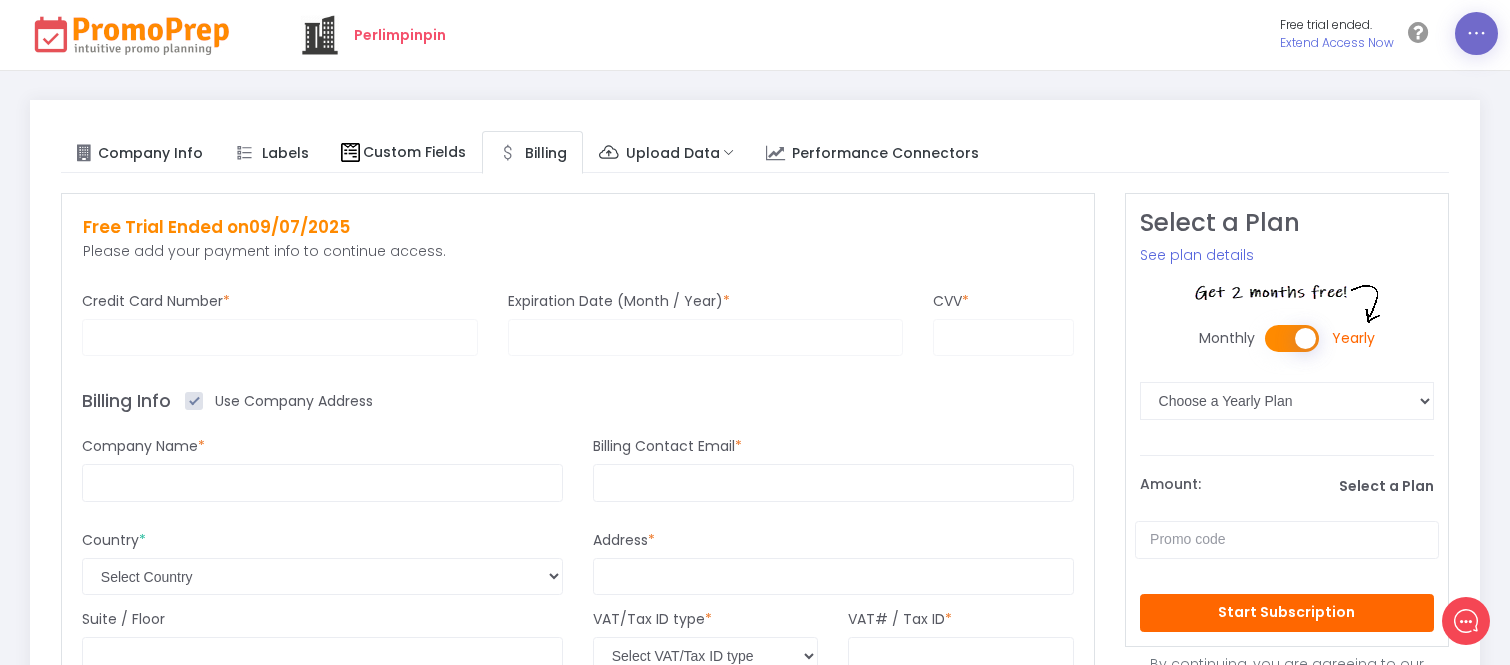 click at bounding box center [1476, 34] 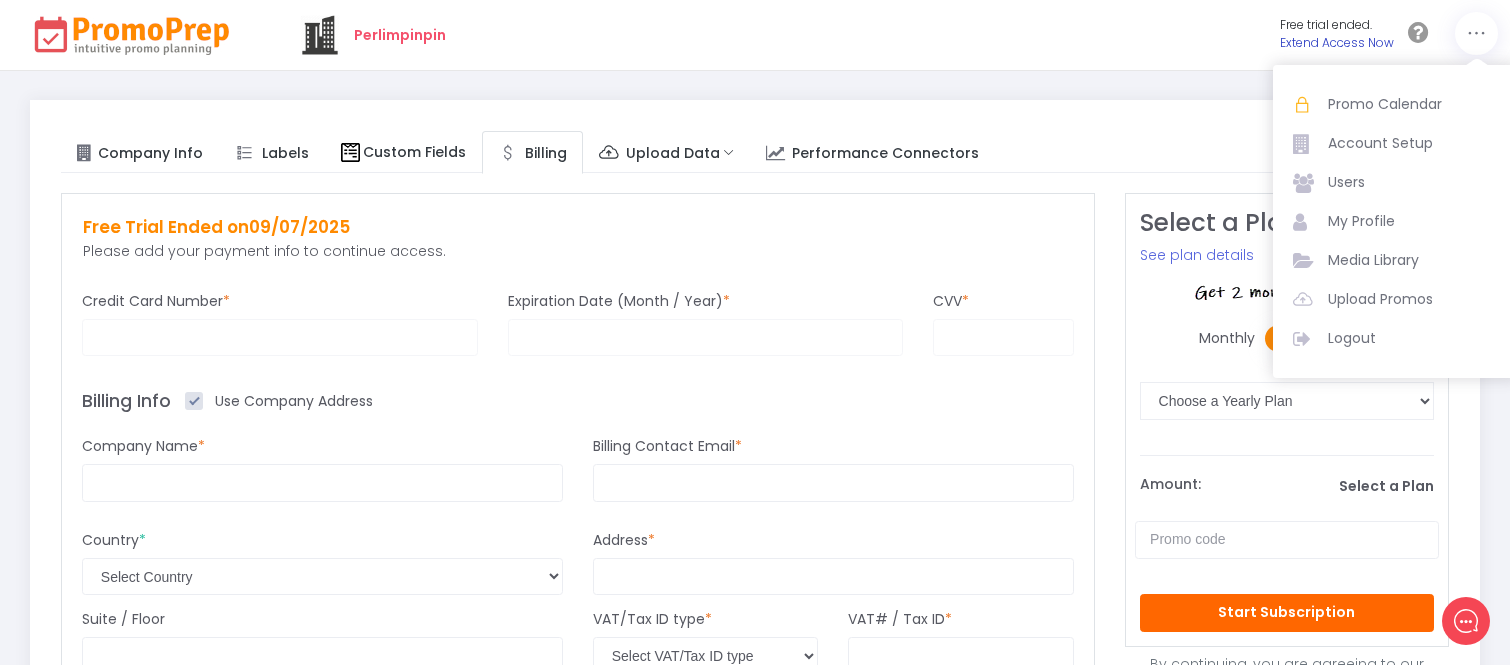 click on "Extend Access Now" at bounding box center [1337, 42] 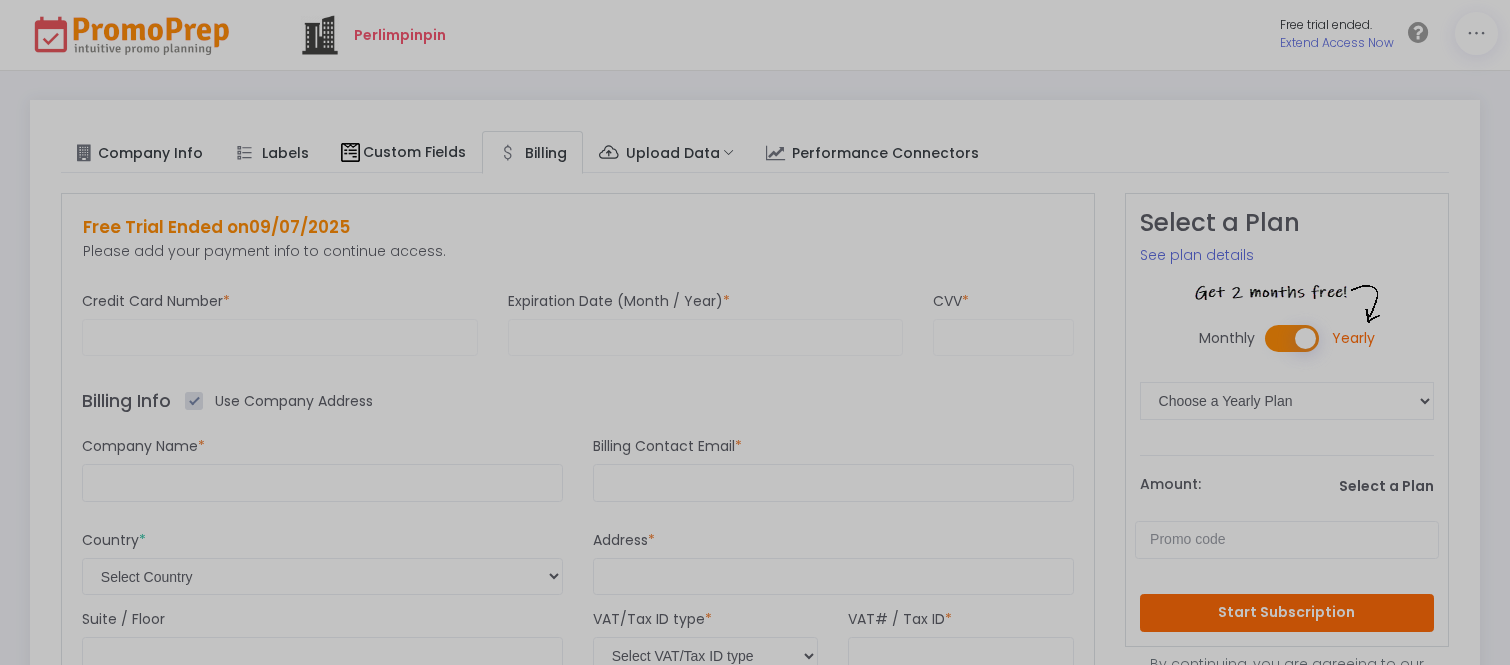 scroll, scrollTop: 0, scrollLeft: 0, axis: both 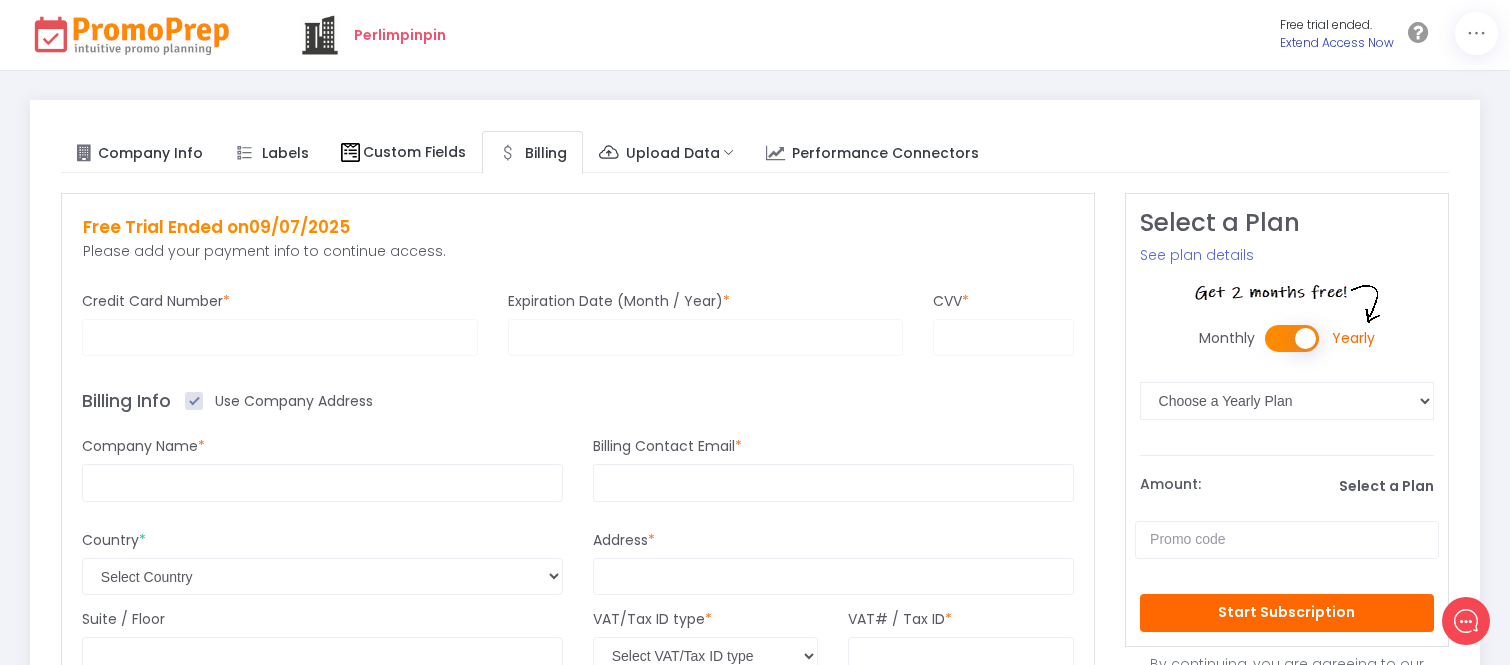click on "Extend Access Now" at bounding box center (1337, 42) 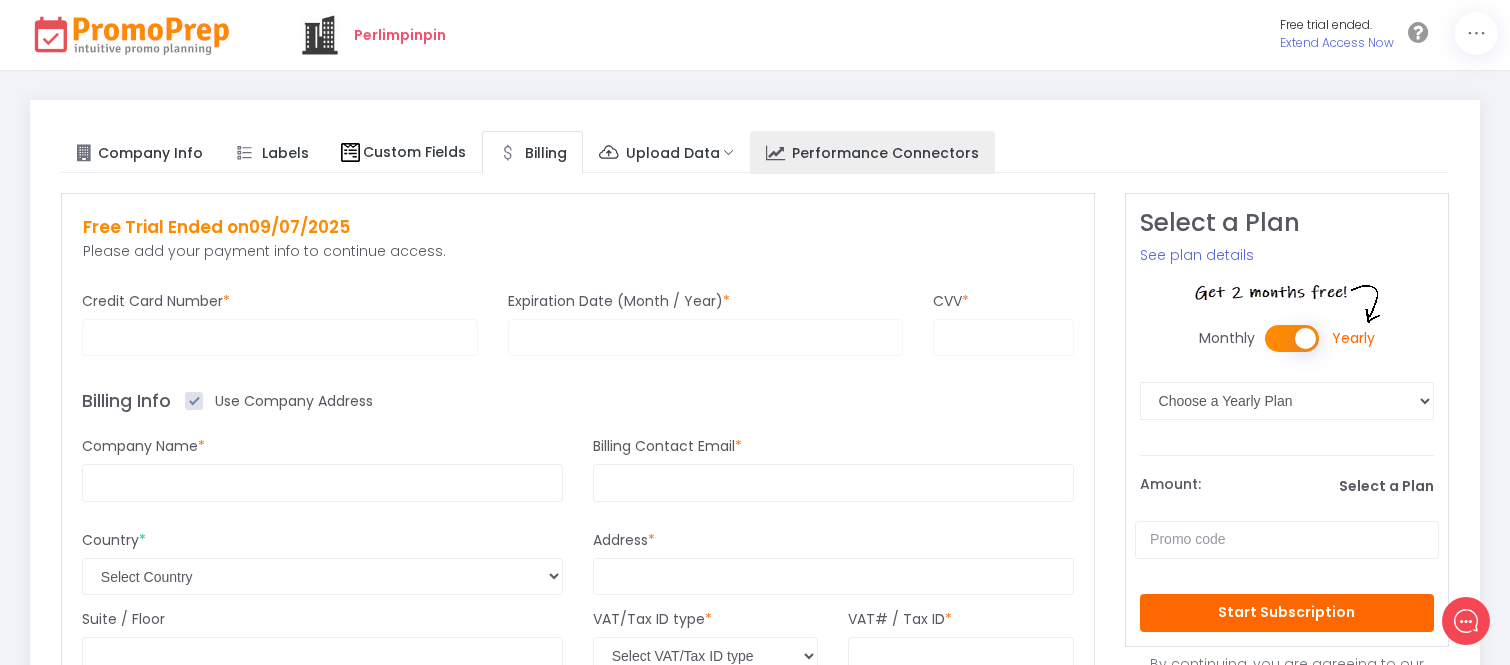 click on "Performance Connectors" at bounding box center [150, 152] 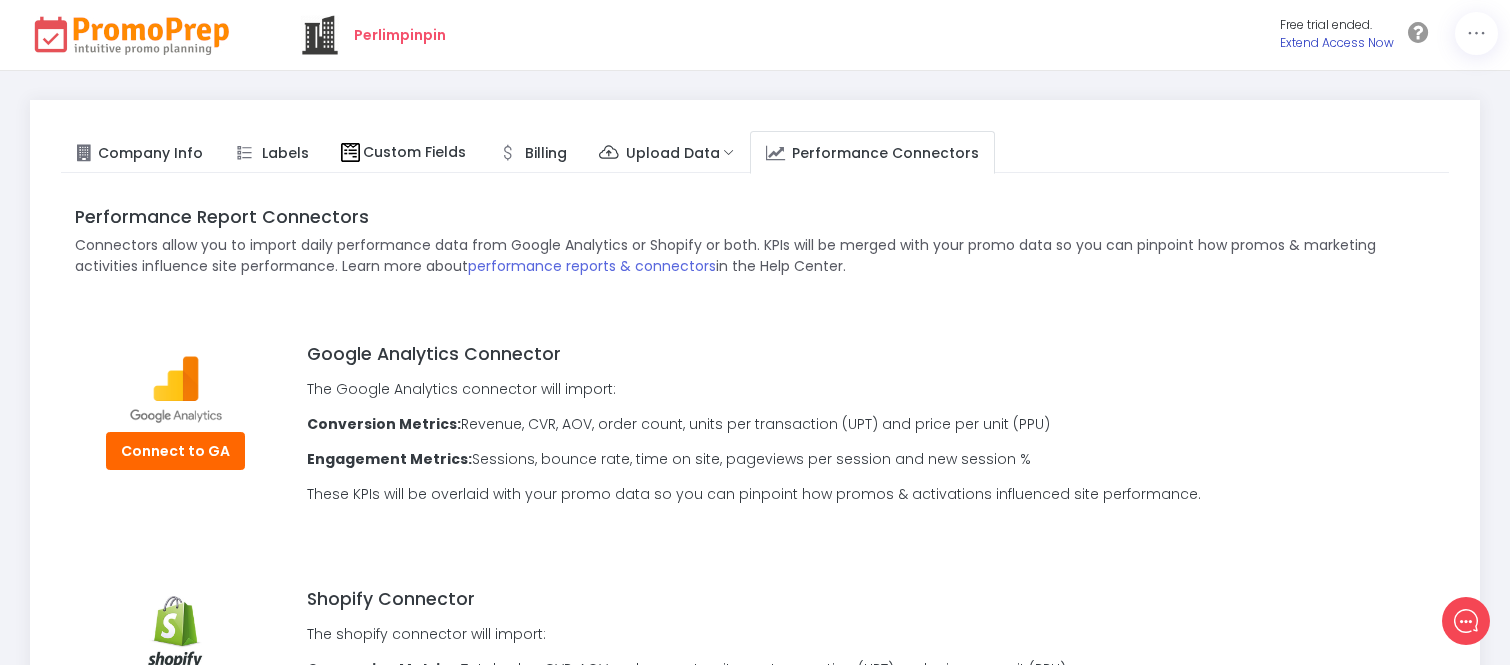 click on "Extend Access Now" at bounding box center (1337, 42) 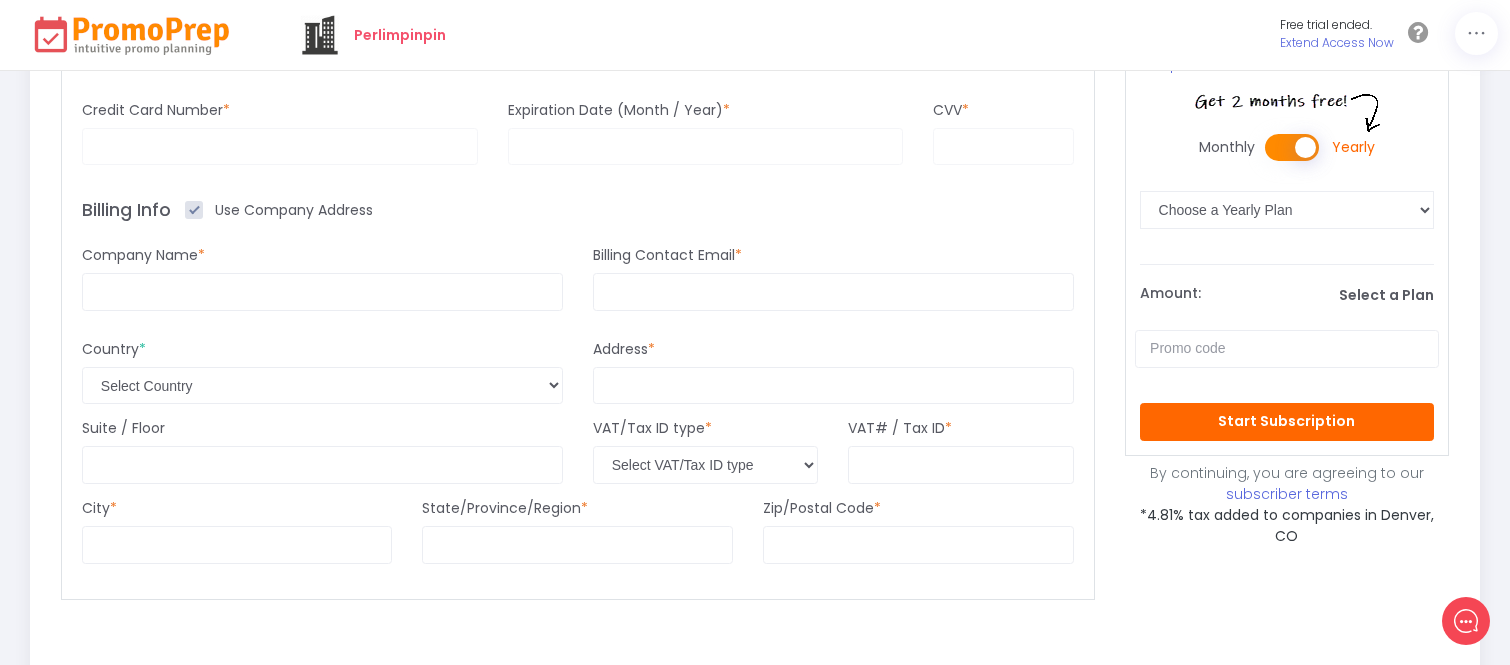 scroll, scrollTop: 222, scrollLeft: 0, axis: vertical 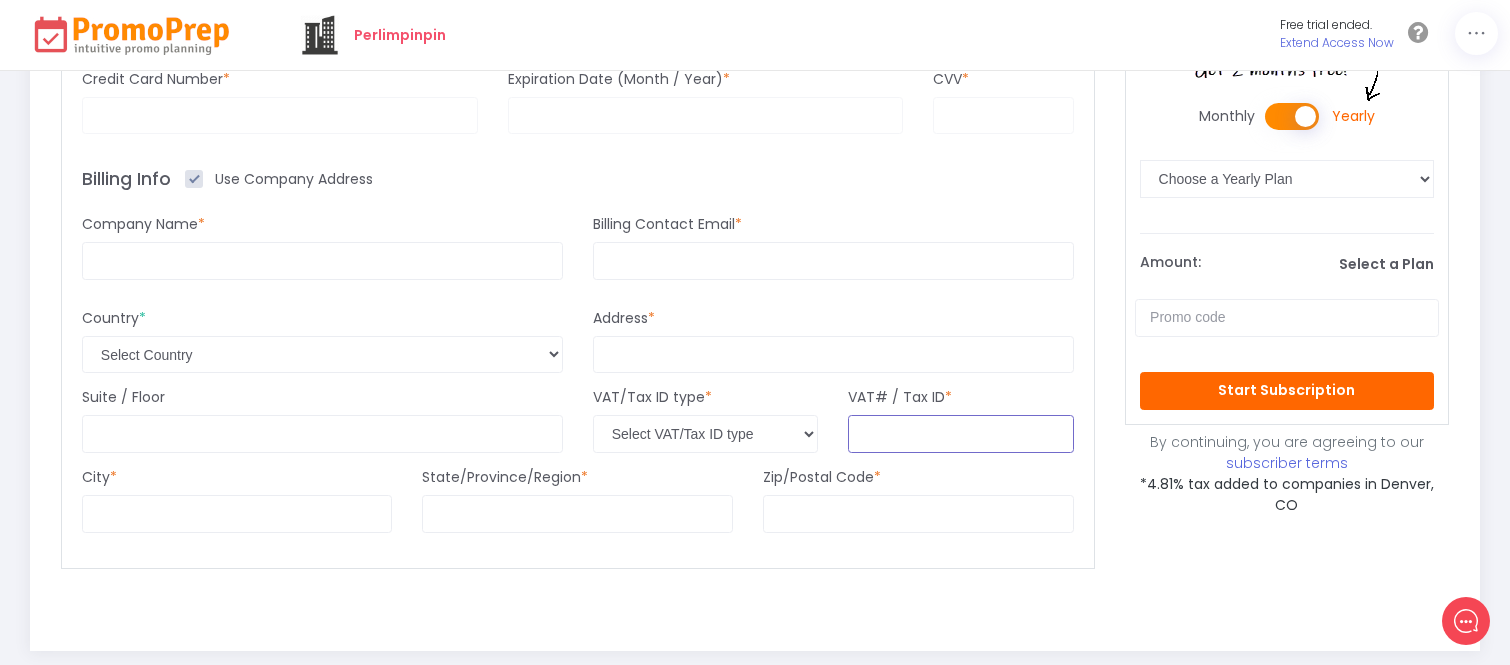 drag, startPoint x: 866, startPoint y: 423, endPoint x: 880, endPoint y: 428, distance: 14.866069 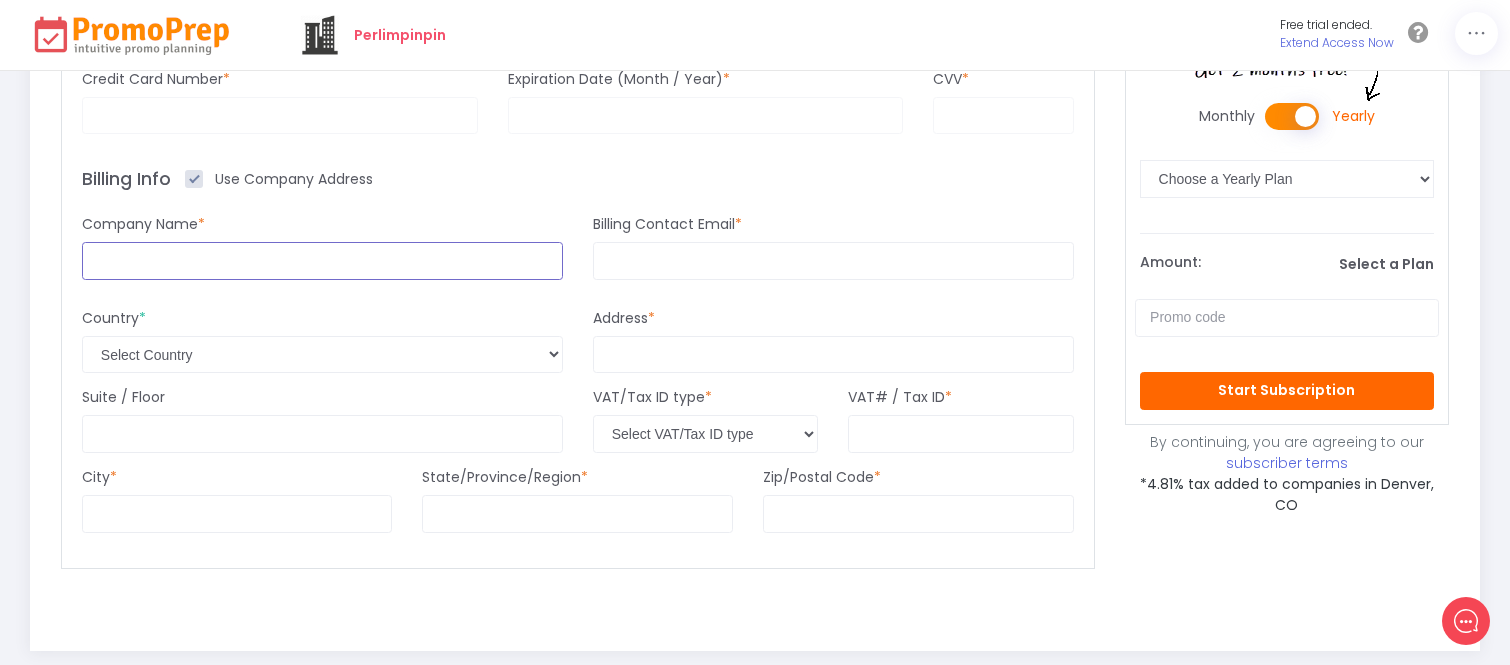 click at bounding box center (322, 261) 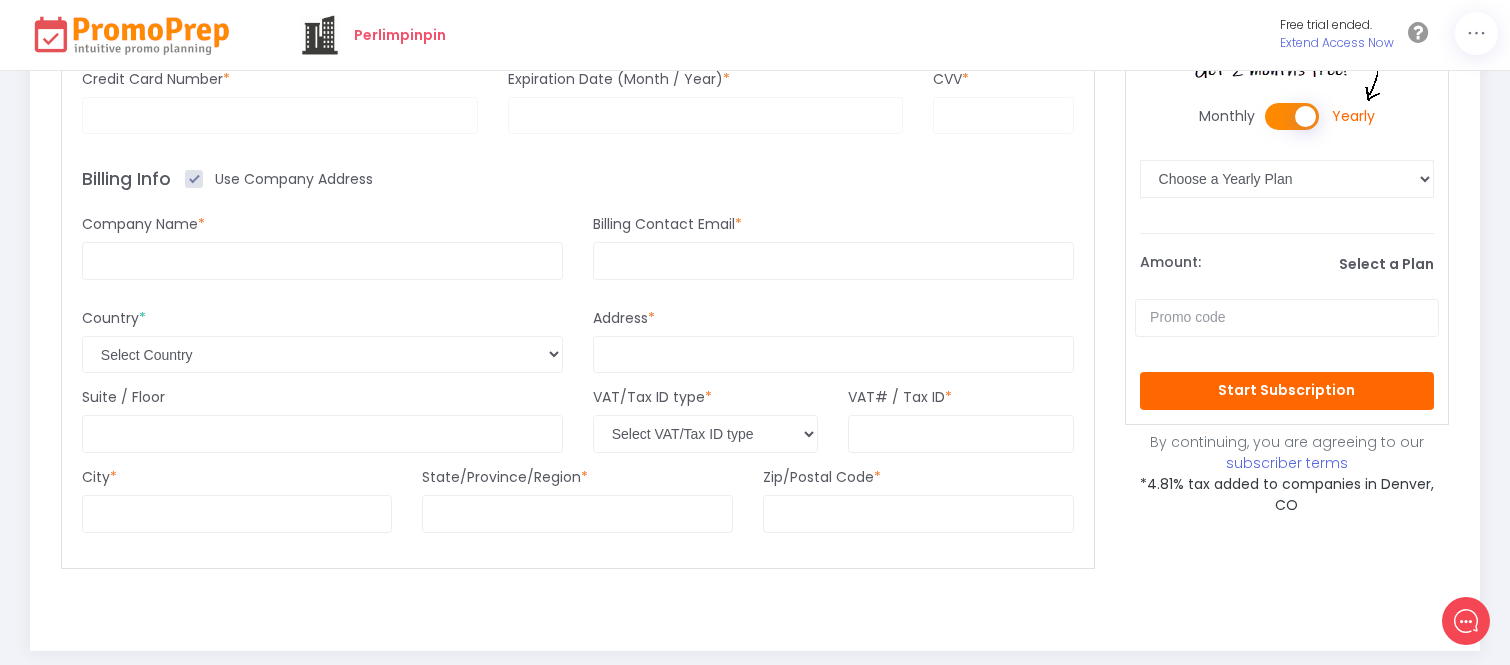 drag, startPoint x: 887, startPoint y: 456, endPoint x: 902, endPoint y: 408, distance: 50.289165 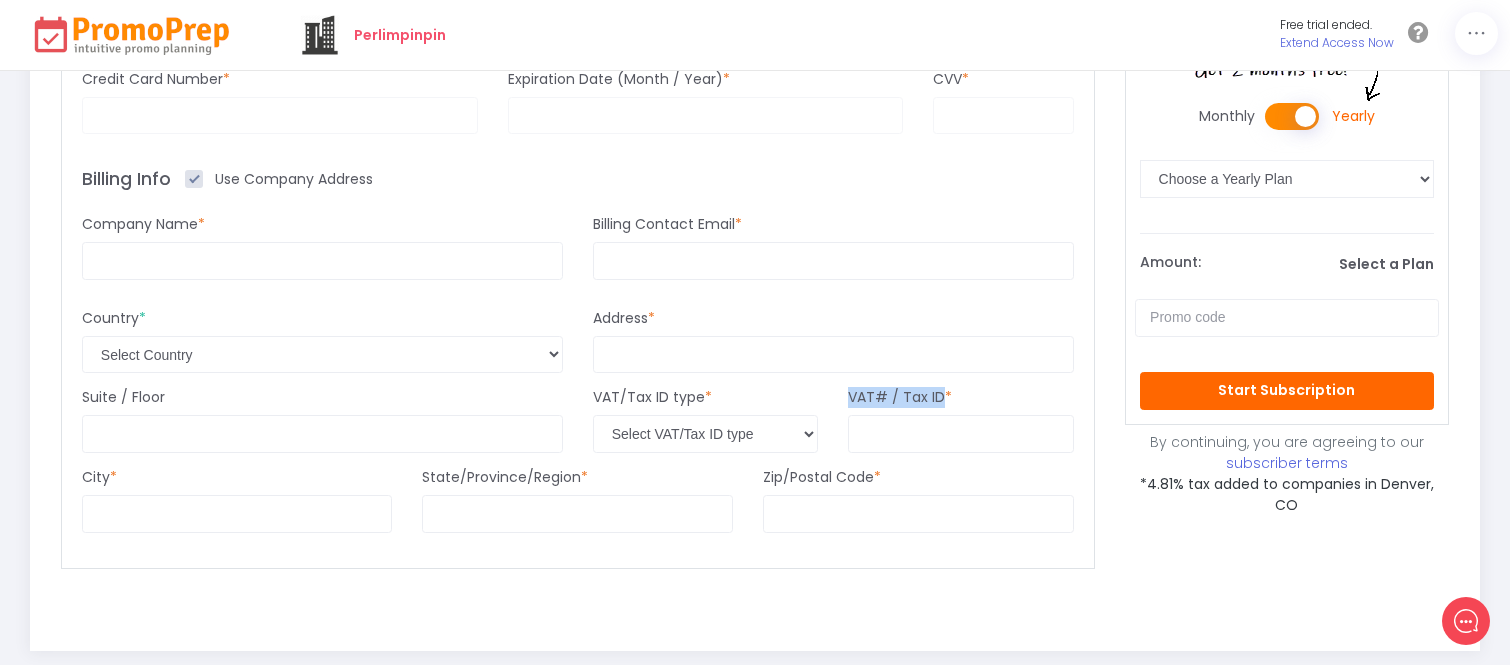 drag, startPoint x: 947, startPoint y: 386, endPoint x: 848, endPoint y: 390, distance: 99.08077 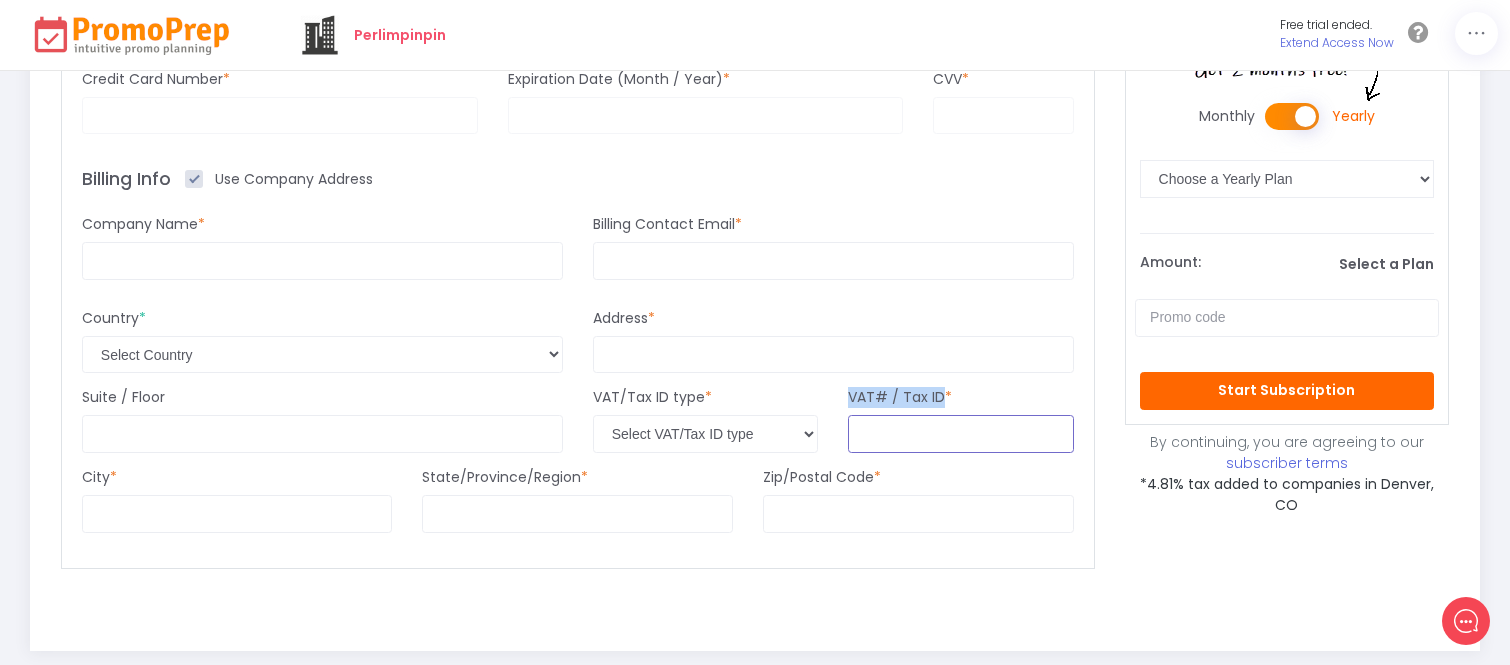click at bounding box center (960, 434) 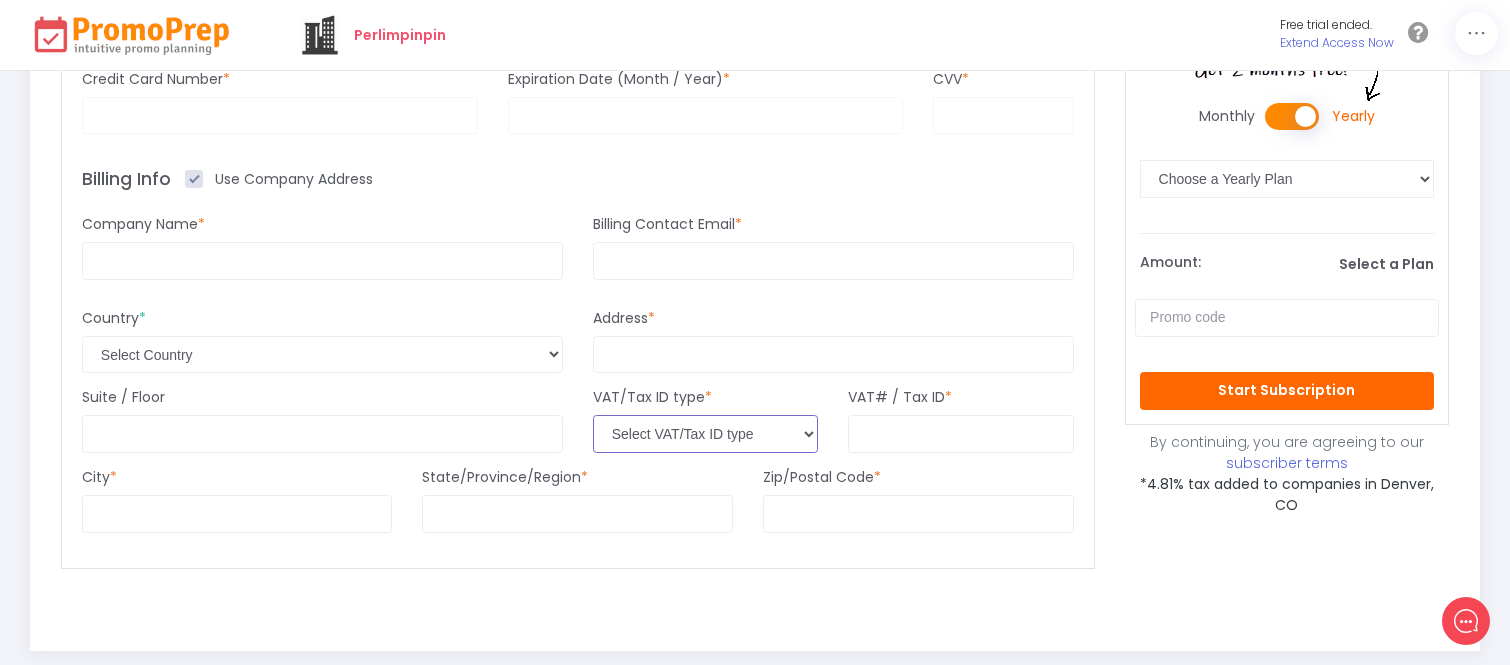 click on "Select VAT/Tax ID type  AU ABN - Australia   AU ARN - Australia   EU VAT - Austria   EU VAT - Belgium   BR CNPJ - Brazil   BR CPF - Brazil   EU VAT - Bulgaria   CA BN - Canada   CA GST HST - Canada   CA PST BC - Canada   CA PST MB - Canada   CA PST SK - Canada   CA QST - Canada   CL TIN - Chile   EU VAT - Croatia   EU VAT - Cyprus   EU VAT - Czech Republic   EU VAT - Denmark   EU VAT - Estonia   EU VAT - Finland   EU VAT - France   EU VAT - Germany   EU VAT - Greece   HK BR - Hong Kong   EU VAT - Hungary   IN GST - India   ID NPWP - Indonesia   EU VAT - Ireland   IL VAT - Israel   EU VAT - Italy   JP CN - Japan   JP RN - Japan   KR BRN - Korea, Republic of   EU VAT - Latvia   LI UID - Liechtenstein   EU VAT - Lithuania   EU VAT - Luxembourg   MY FRP - Malaysia   MY ITN - Malaysia   MY SST - Malaysia   EU VAT - Malta   MX RFC - Mexico   EU VAT - Netherlands   NZ GST - New Zealand   NO VAT - Norway   EU VAT - Poland   EU VAT - Portugal   EU VAT - Romania   RU INN - Russian Federation   SA VAT - Saudi Arabia" at bounding box center [705, 434] 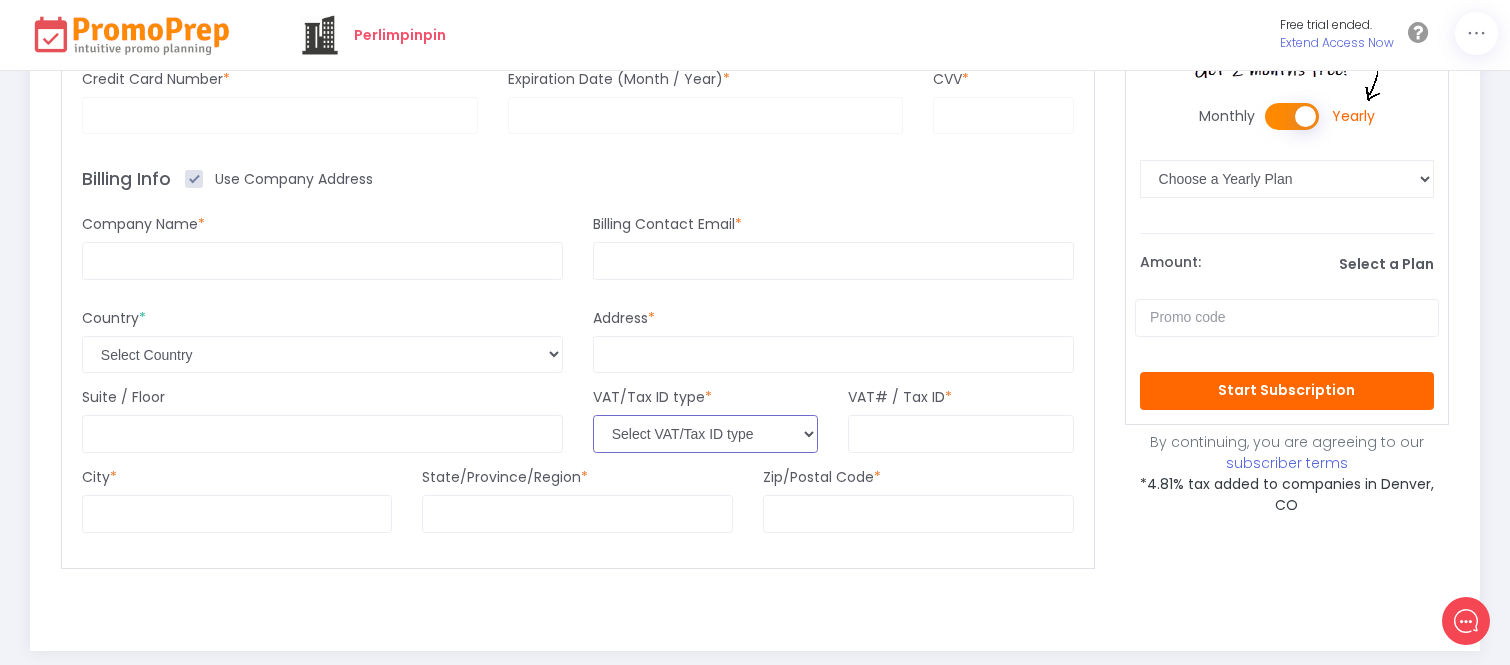 select on "13: ca_qst" 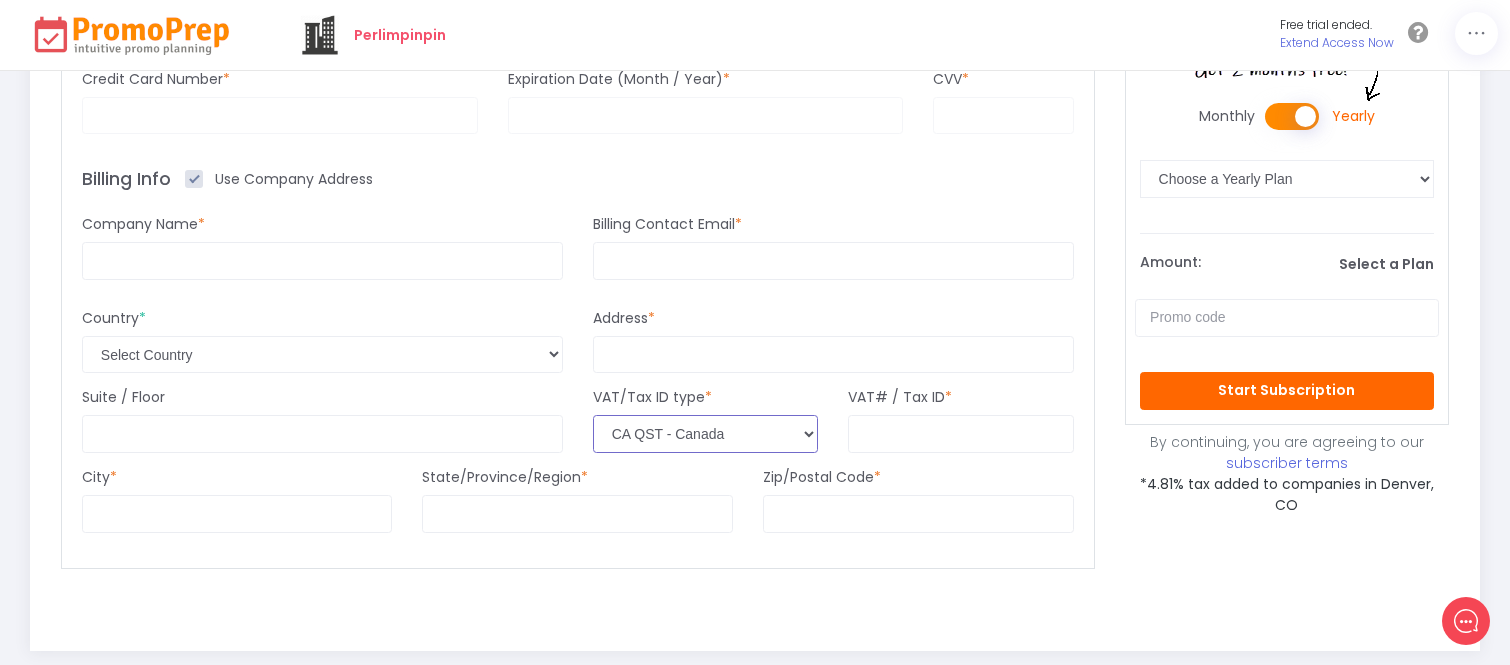 click on "Select VAT/Tax ID type  AU ABN - Australia   AU ARN - Australia   EU VAT - Austria   EU VAT - Belgium   BR CNPJ - Brazil   BR CPF - Brazil   EU VAT - Bulgaria   CA BN - Canada   CA GST HST - Canada   CA PST BC - Canada   CA PST MB - Canada   CA PST SK - Canada   CA QST - Canada   CL TIN - Chile   EU VAT - Croatia   EU VAT - Cyprus   EU VAT - Czech Republic   EU VAT - Denmark   EU VAT - Estonia   EU VAT - Finland   EU VAT - France   EU VAT - Germany   EU VAT - Greece   HK BR - Hong Kong   EU VAT - Hungary   IN GST - India   ID NPWP - Indonesia   EU VAT - Ireland   IL VAT - Israel   EU VAT - Italy   JP CN - Japan   JP RN - Japan   KR BRN - Korea, Republic of   EU VAT - Latvia   LI UID - Liechtenstein   EU VAT - Lithuania   EU VAT - Luxembourg   MY FRP - Malaysia   MY ITN - Malaysia   MY SST - Malaysia   EU VAT - Malta   MX RFC - Mexico   EU VAT - Netherlands   NZ GST - New Zealand   NO VAT - Norway   EU VAT - Poland   EU VAT - Portugal   EU VAT - Romania   RU INN - Russian Federation   SA VAT - Saudi Arabia" at bounding box center (705, 434) 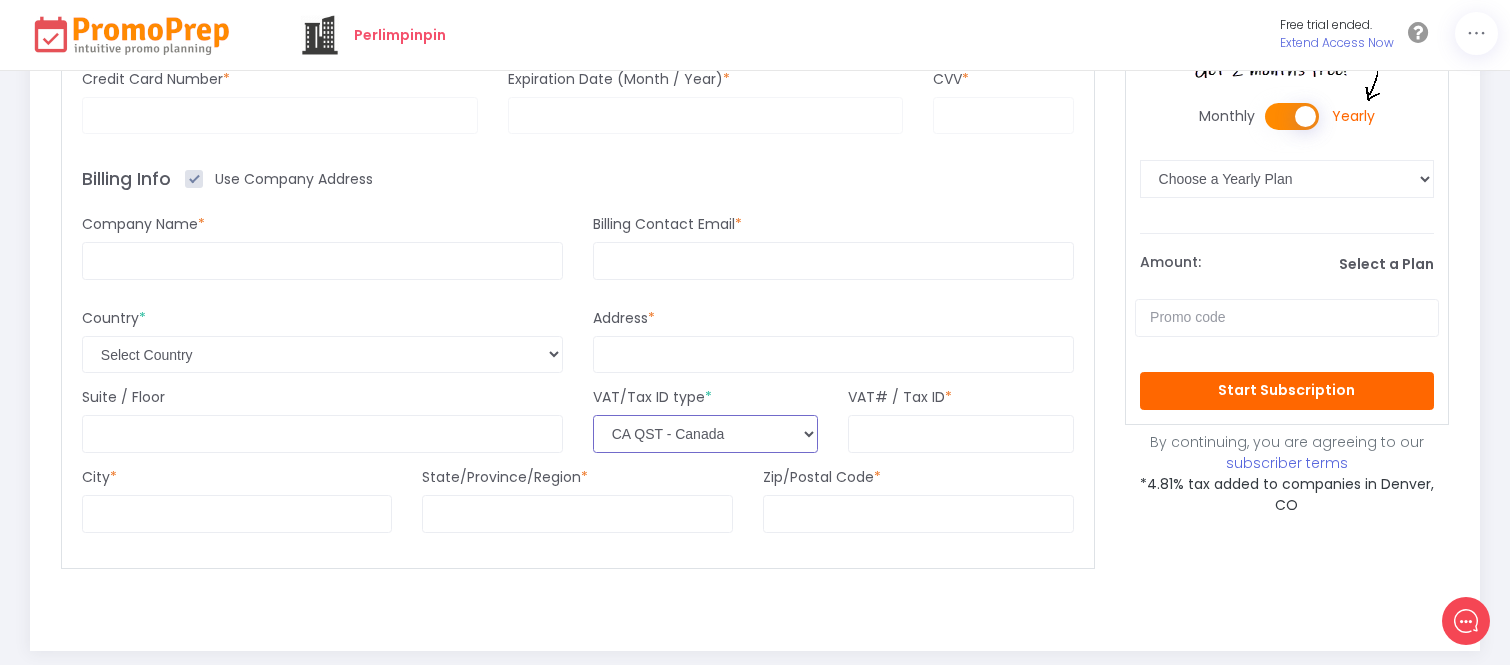 click on "Select VAT/Tax ID type  AU ABN - Australia   AU ARN - Australia   EU VAT - Austria   EU VAT - Belgium   BR CNPJ - Brazil   BR CPF - Brazil   EU VAT - Bulgaria   CA BN - Canada   CA GST HST - Canada   CA PST BC - Canada   CA PST MB - Canada   CA PST SK - Canada   CA QST - Canada   CL TIN - Chile   EU VAT - Croatia   EU VAT - Cyprus   EU VAT - Czech Republic   EU VAT - Denmark   EU VAT - Estonia   EU VAT - Finland   EU VAT - France   EU VAT - Germany   EU VAT - Greece   HK BR - Hong Kong   EU VAT - Hungary   IN GST - India   ID NPWP - Indonesia   EU VAT - Ireland   IL VAT - Israel   EU VAT - Italy   JP CN - Japan   JP RN - Japan   KR BRN - Korea, Republic of   EU VAT - Latvia   LI UID - Liechtenstein   EU VAT - Lithuania   EU VAT - Luxembourg   MY FRP - Malaysia   MY ITN - Malaysia   MY SST - Malaysia   EU VAT - Malta   MX RFC - Mexico   EU VAT - Netherlands   NZ GST - New Zealand   NO VAT - Norway   EU VAT - Poland   EU VAT - Portugal   EU VAT - Romania   RU INN - Russian Federation   SA VAT - Saudi Arabia" at bounding box center [705, 434] 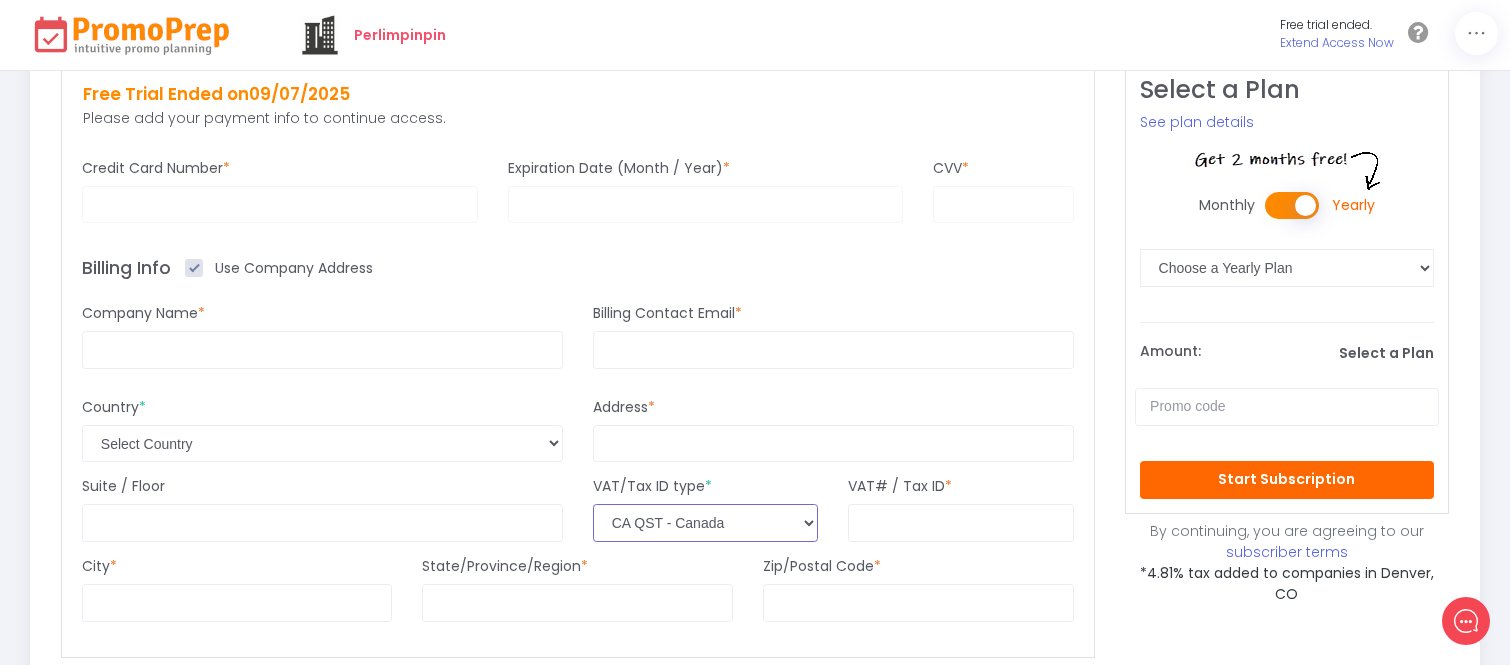 scroll, scrollTop: 0, scrollLeft: 0, axis: both 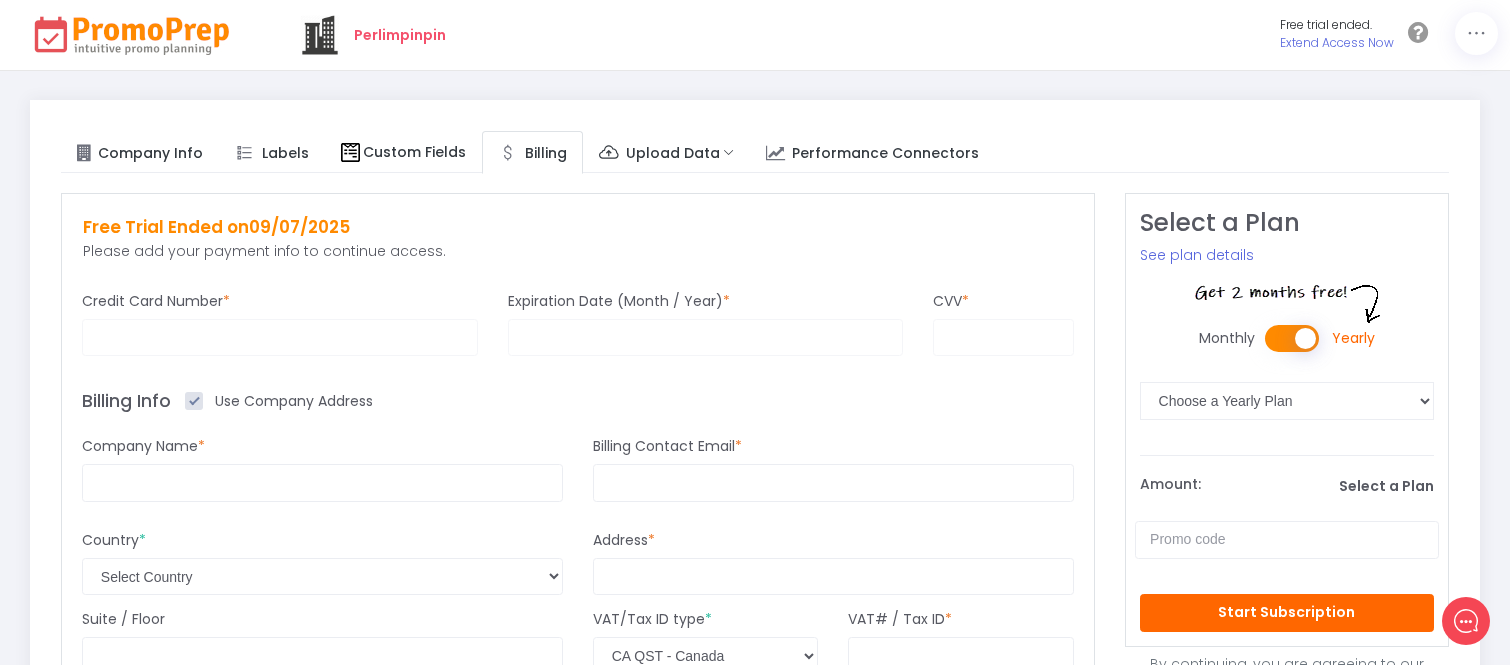 click on "Credit Card Number *" at bounding box center (280, 323) 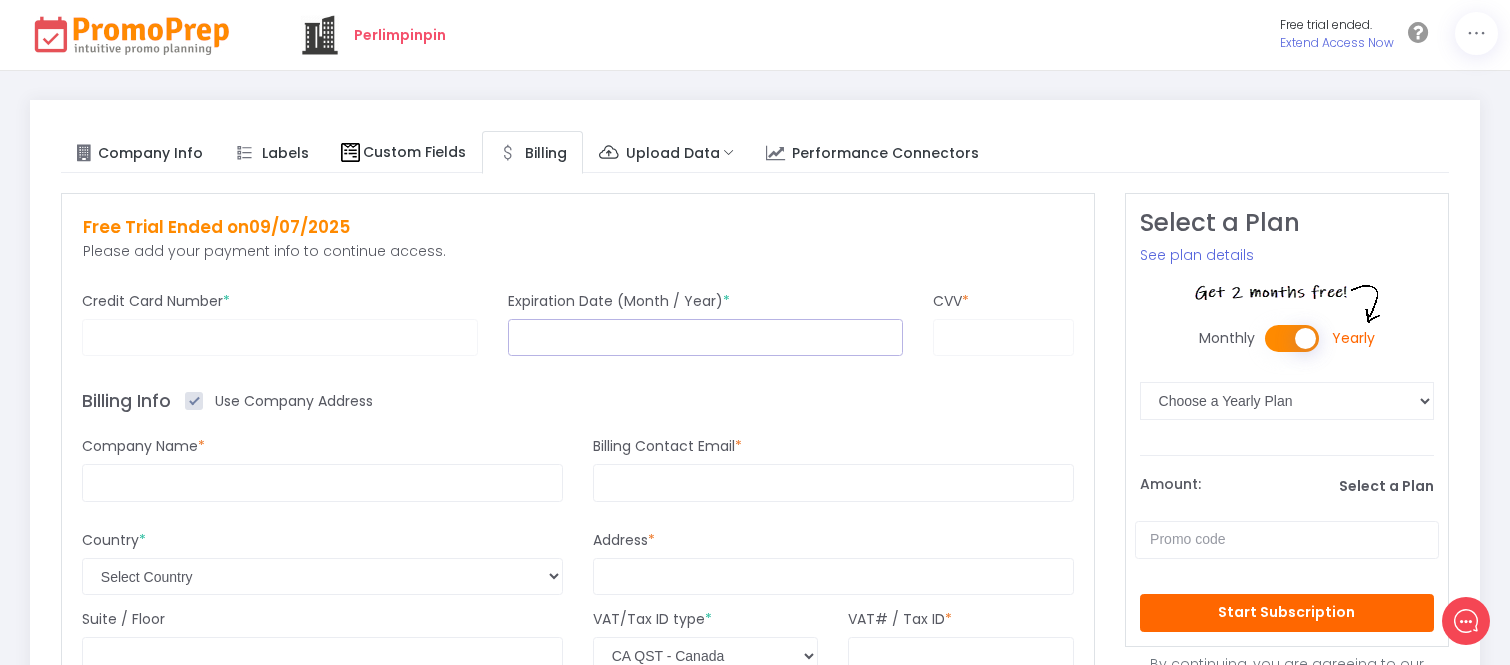 click at bounding box center (1003, 337) 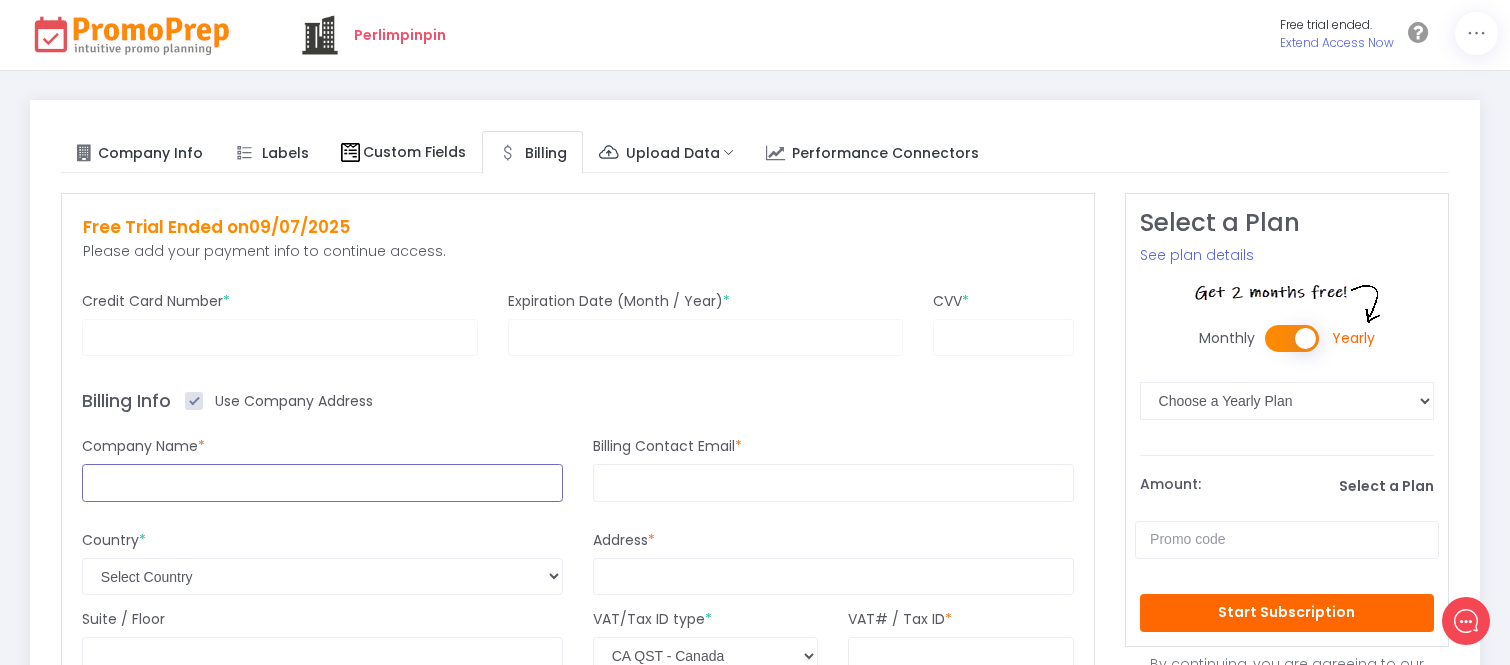 click at bounding box center [322, 483] 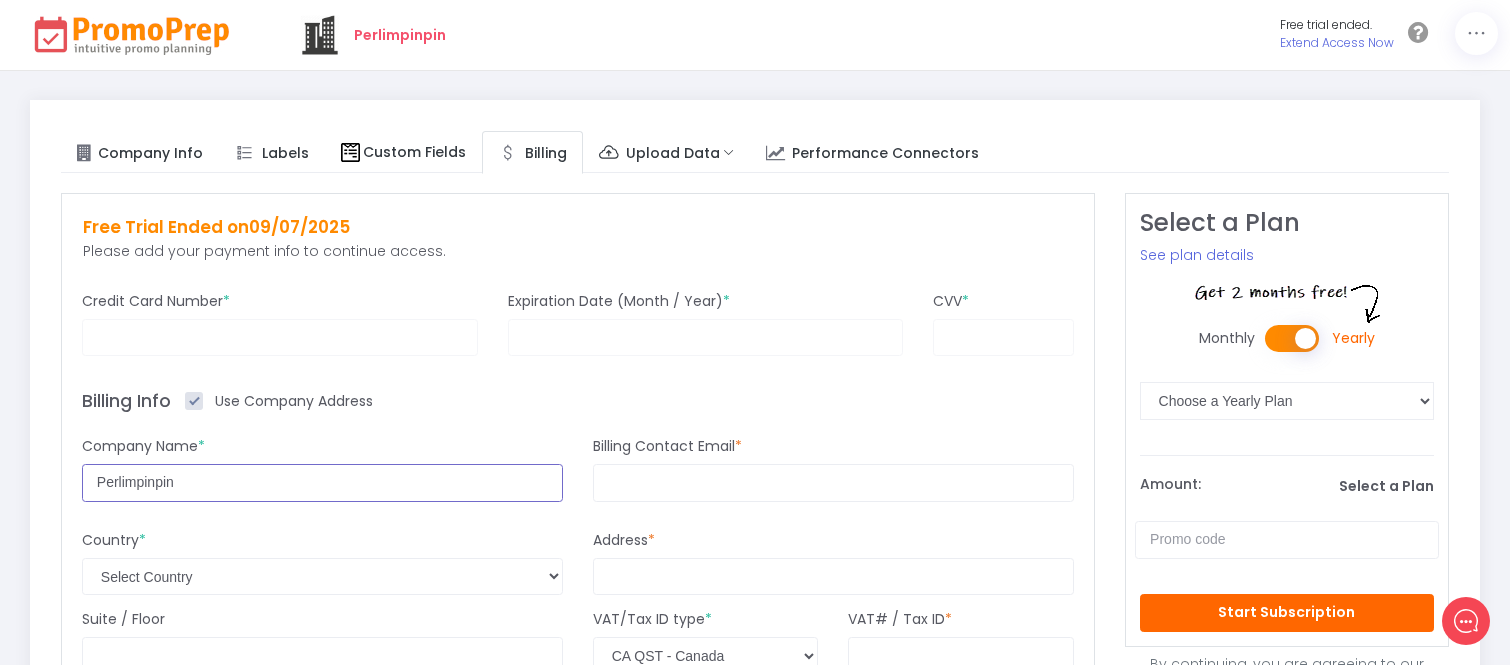 type on "Perlimpinpin" 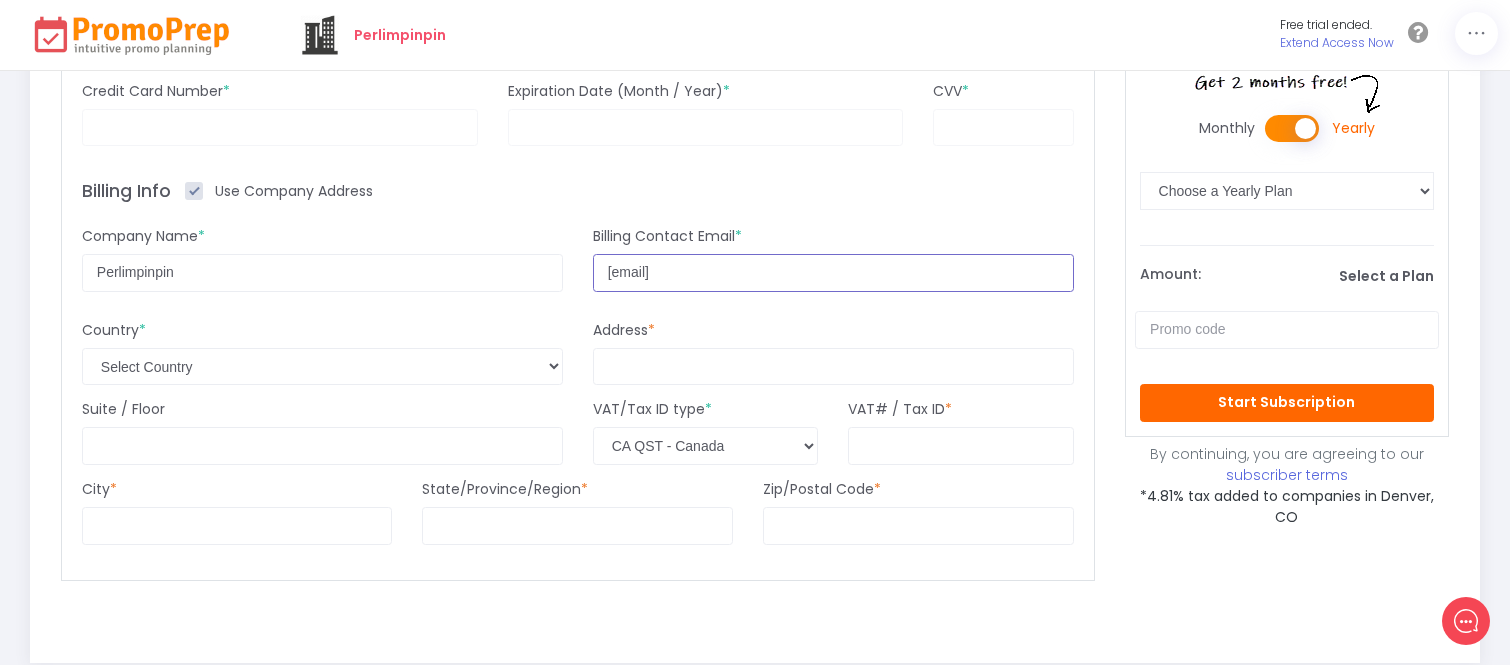 scroll, scrollTop: 222, scrollLeft: 0, axis: vertical 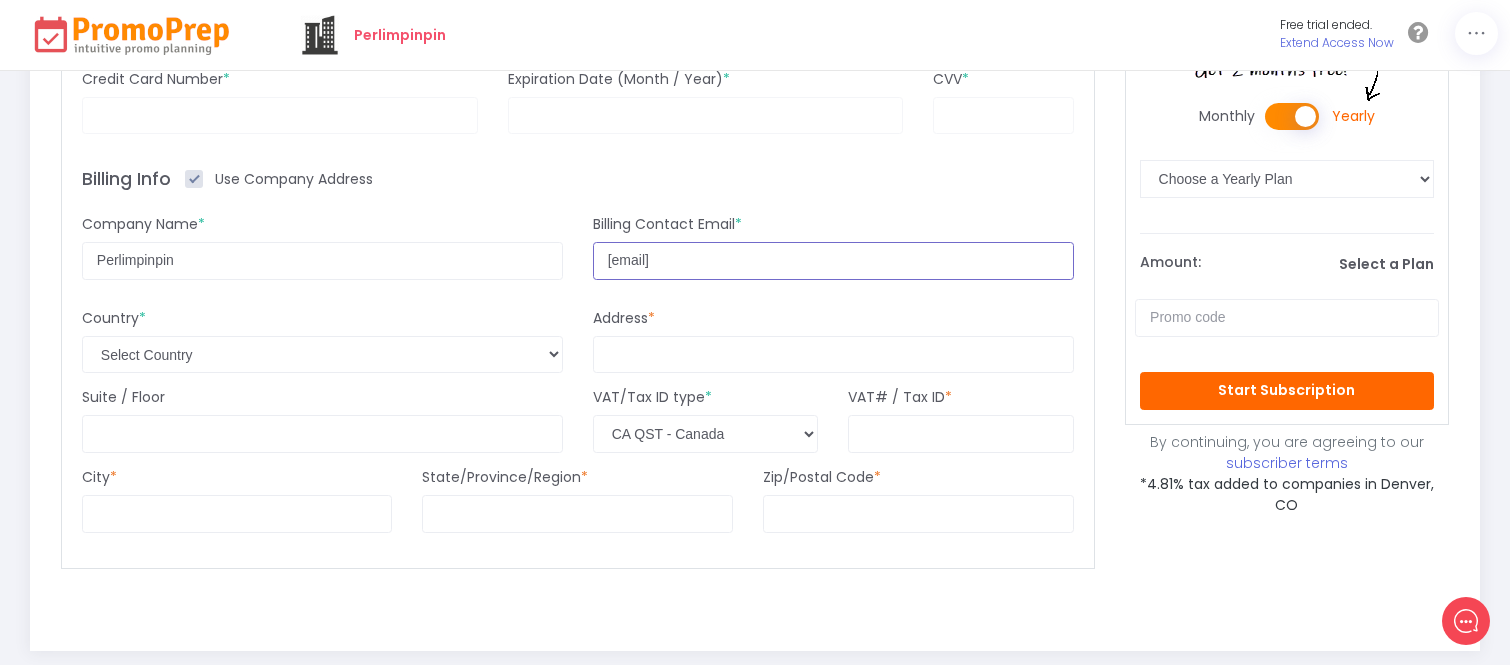 type on "[EMAIL]" 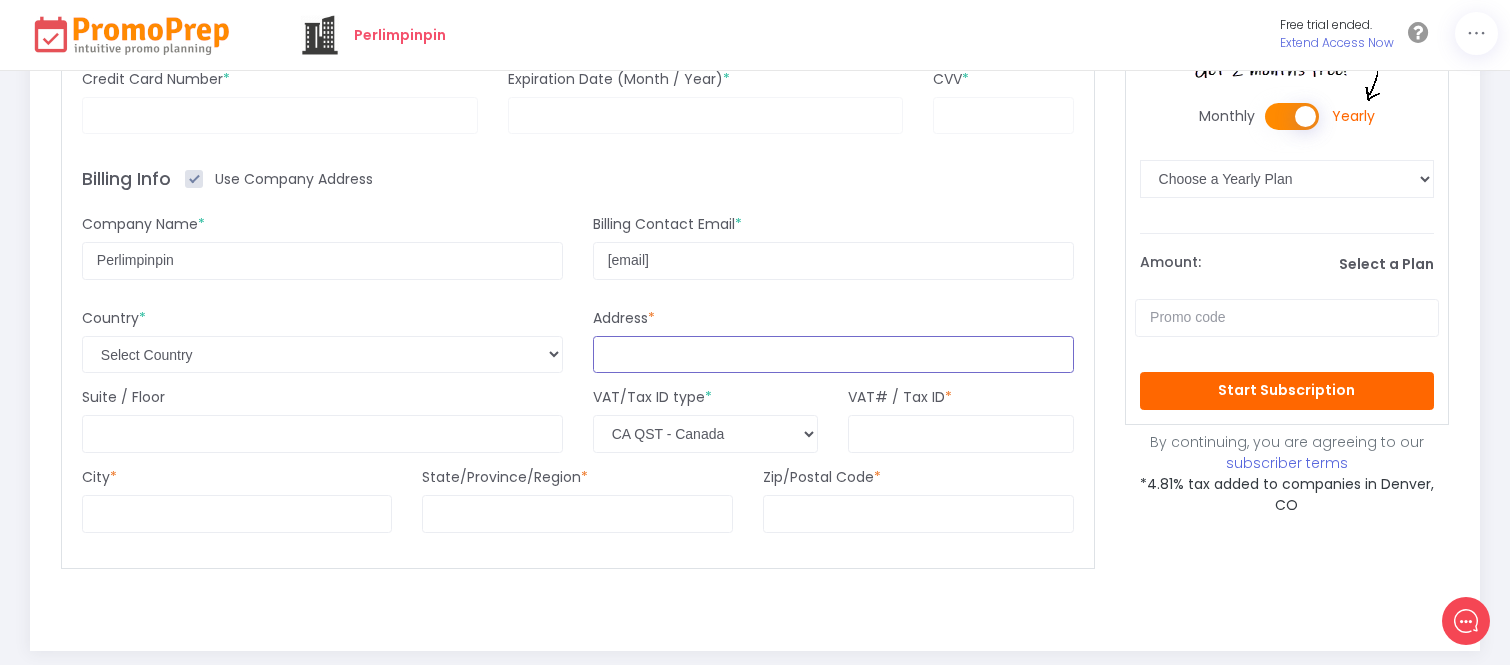 click at bounding box center (833, 355) 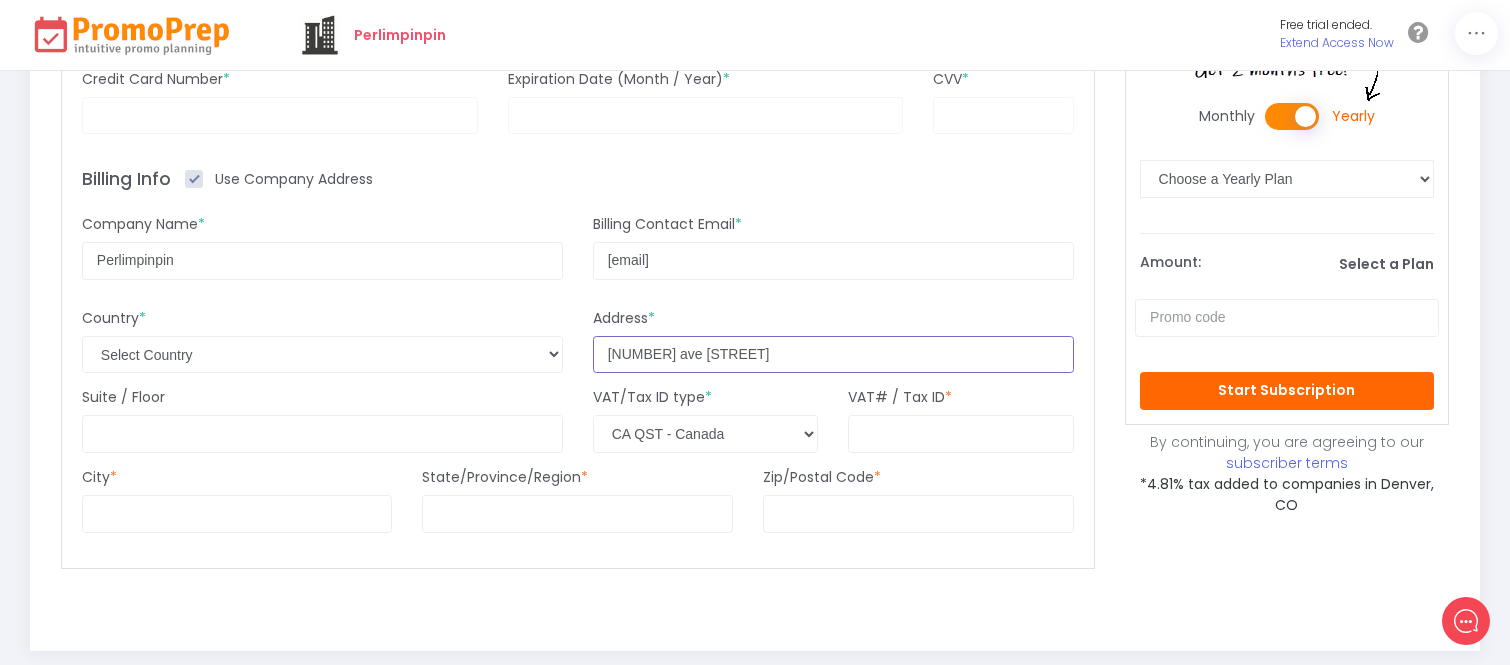 type on "[NUMBER] ave [STREET]" 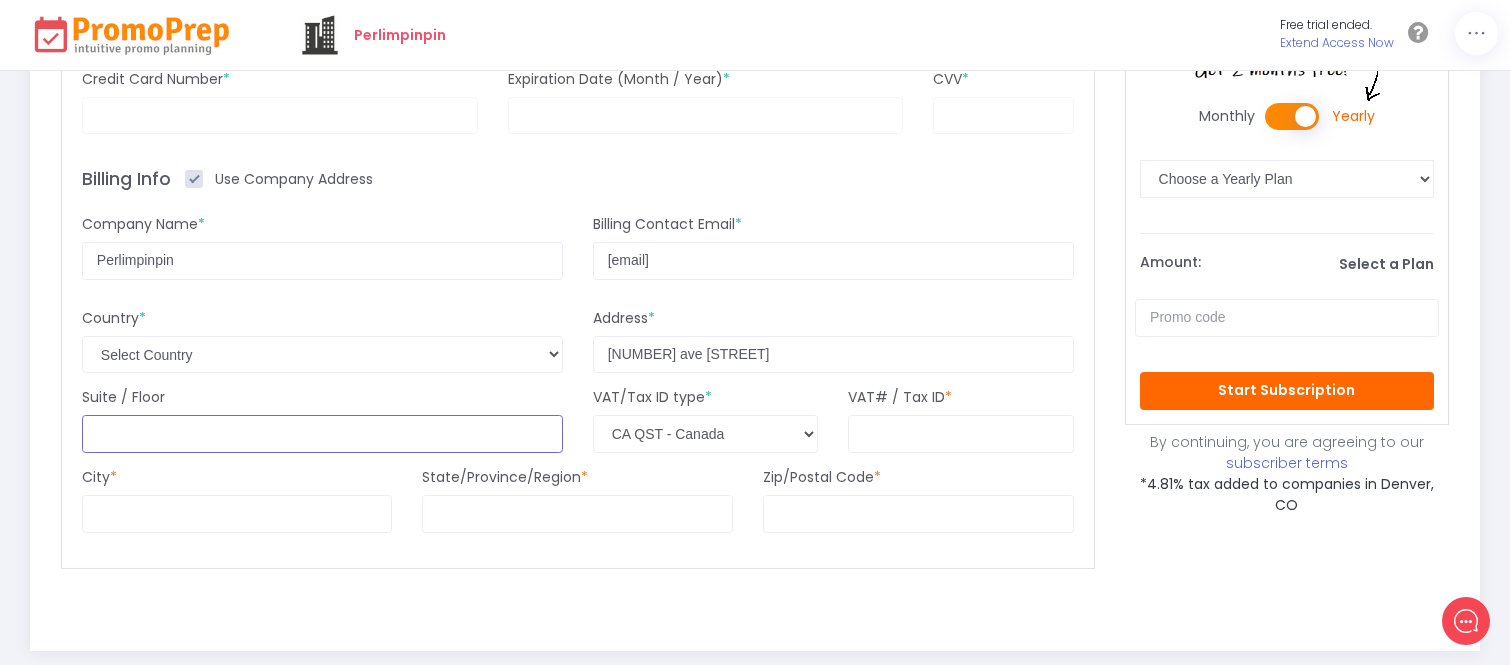 click at bounding box center (322, 434) 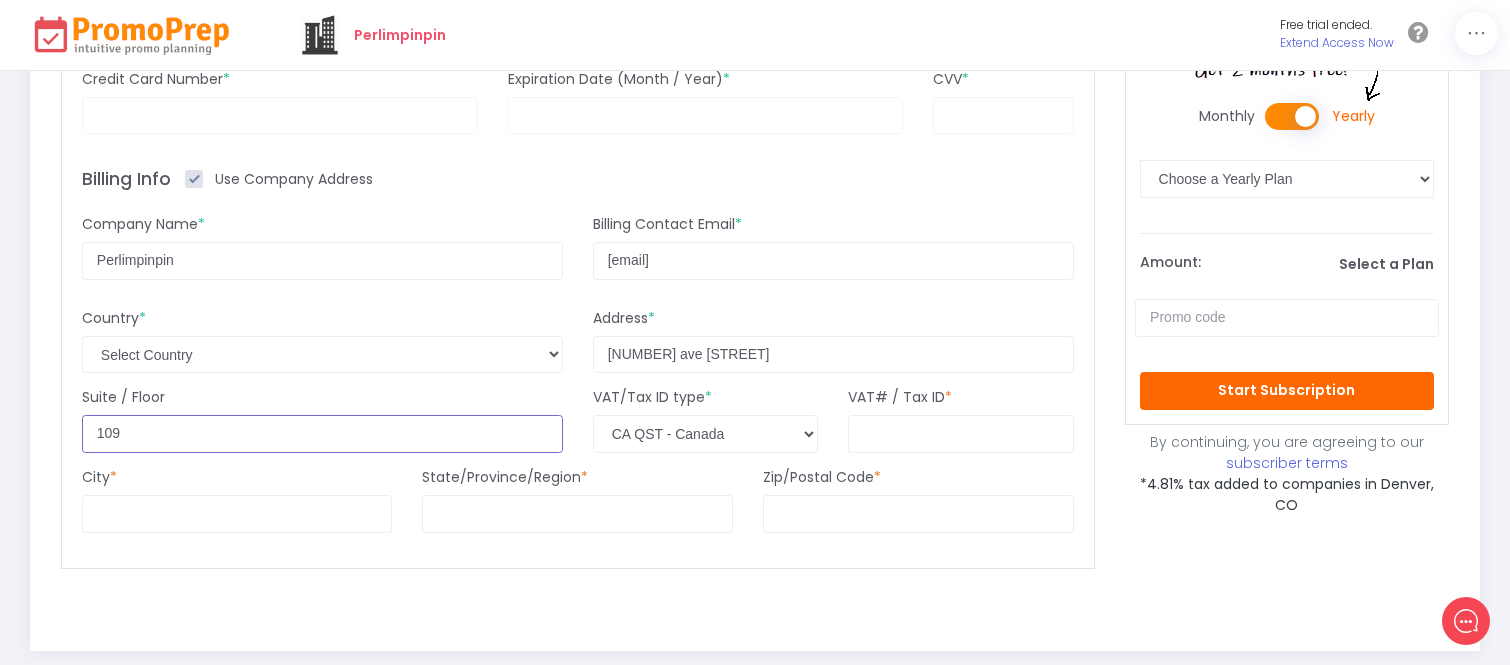 type on "109" 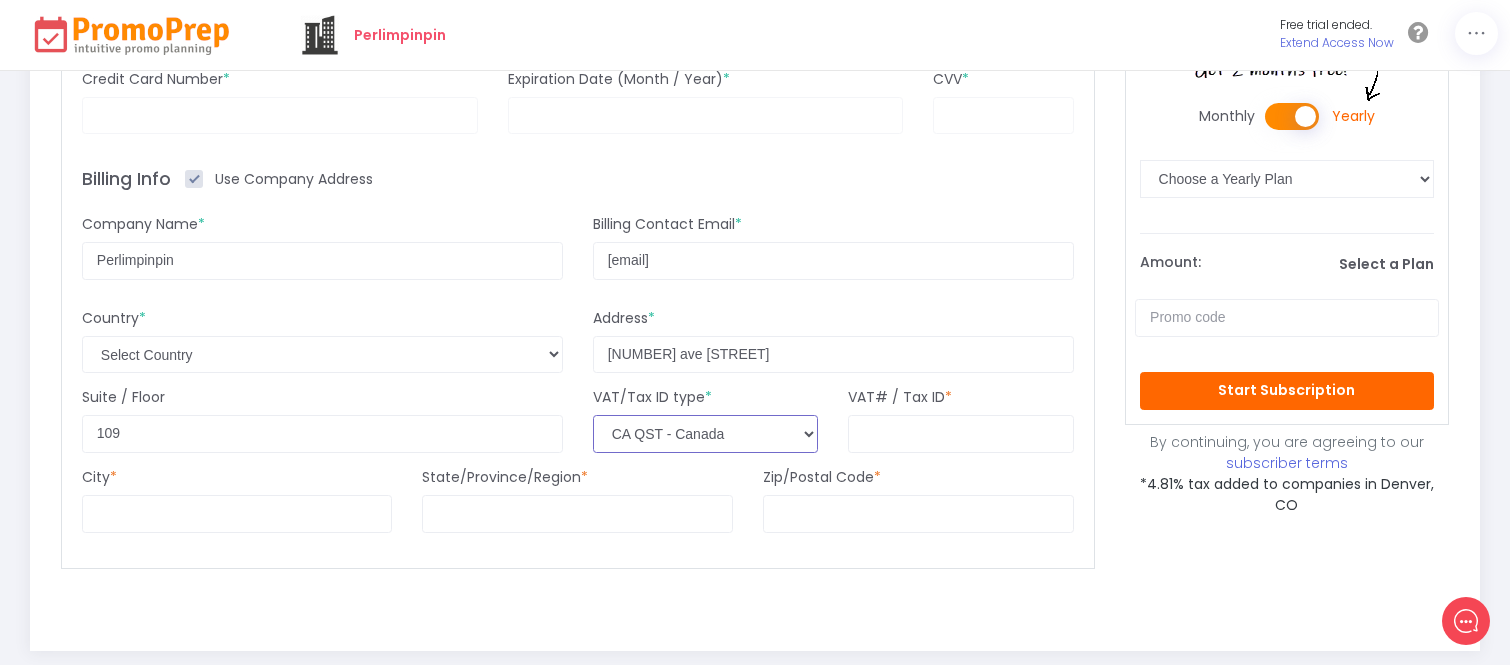 click on "Select VAT/Tax ID type  AU ABN - Australia   AU ARN - Australia   EU VAT - Austria   EU VAT - Belgium   BR CNPJ - Brazil   BR CPF - Brazil   EU VAT - Bulgaria   CA BN - Canada   CA GST HST - Canada   CA PST BC - Canada   CA PST MB - Canada   CA PST SK - Canada   CA QST - Canada   CL TIN - Chile   EU VAT - Croatia   EU VAT - Cyprus   EU VAT - Czech Republic   EU VAT - Denmark   EU VAT - Estonia   EU VAT - Finland   EU VAT - France   EU VAT - Germany   EU VAT - Greece   HK BR - Hong Kong   EU VAT - Hungary   IN GST - India   ID NPWP - Indonesia   EU VAT - Ireland   IL VAT - Israel   EU VAT - Italy   JP CN - Japan   JP RN - Japan   KR BRN - Korea, Republic of   EU VAT - Latvia   LI UID - Liechtenstein   EU VAT - Lithuania   EU VAT - Luxembourg   MY FRP - Malaysia   MY ITN - Malaysia   MY SST - Malaysia   EU VAT - Malta   MX RFC - Mexico   EU VAT - Netherlands   NZ GST - New Zealand   NO VAT - Norway   EU VAT - Poland   EU VAT - Portugal   EU VAT - Romania   RU INN - Russian Federation   SA VAT - Saudi Arabia" at bounding box center [705, 434] 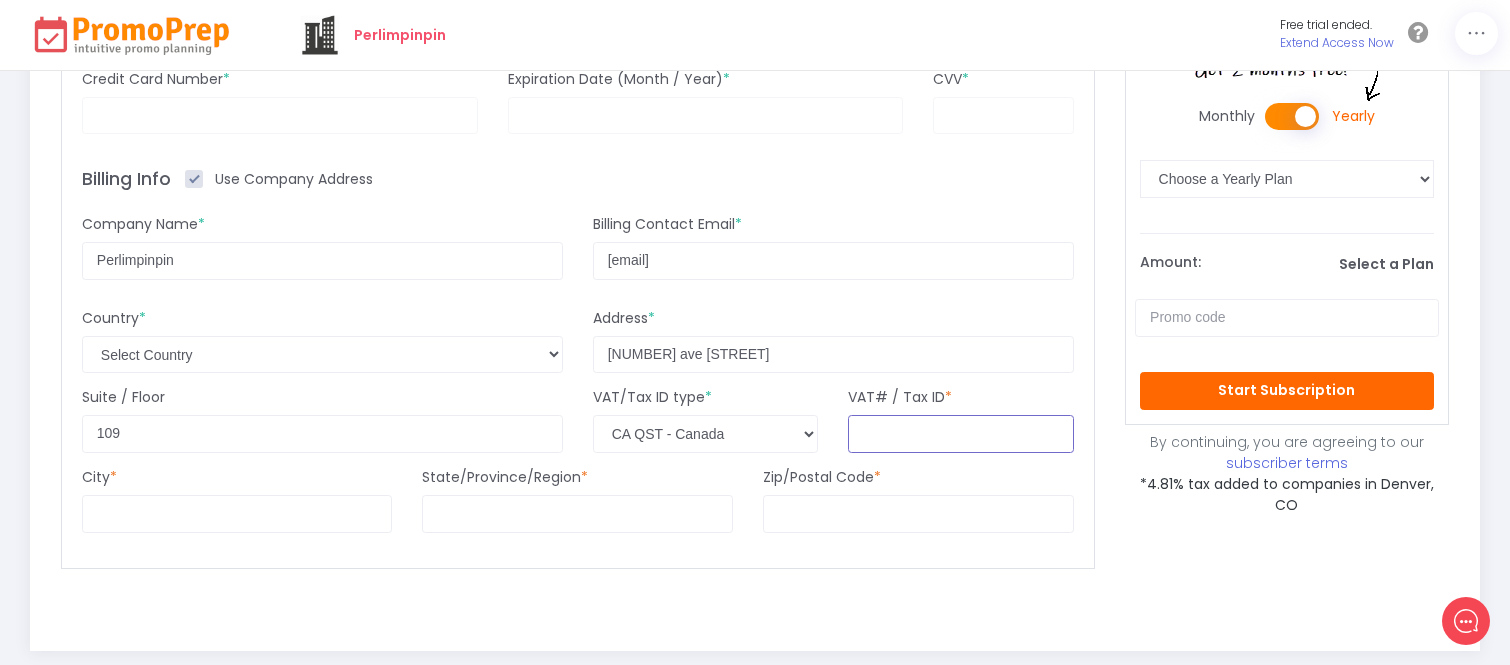 drag, startPoint x: 848, startPoint y: 423, endPoint x: 863, endPoint y: 423, distance: 15 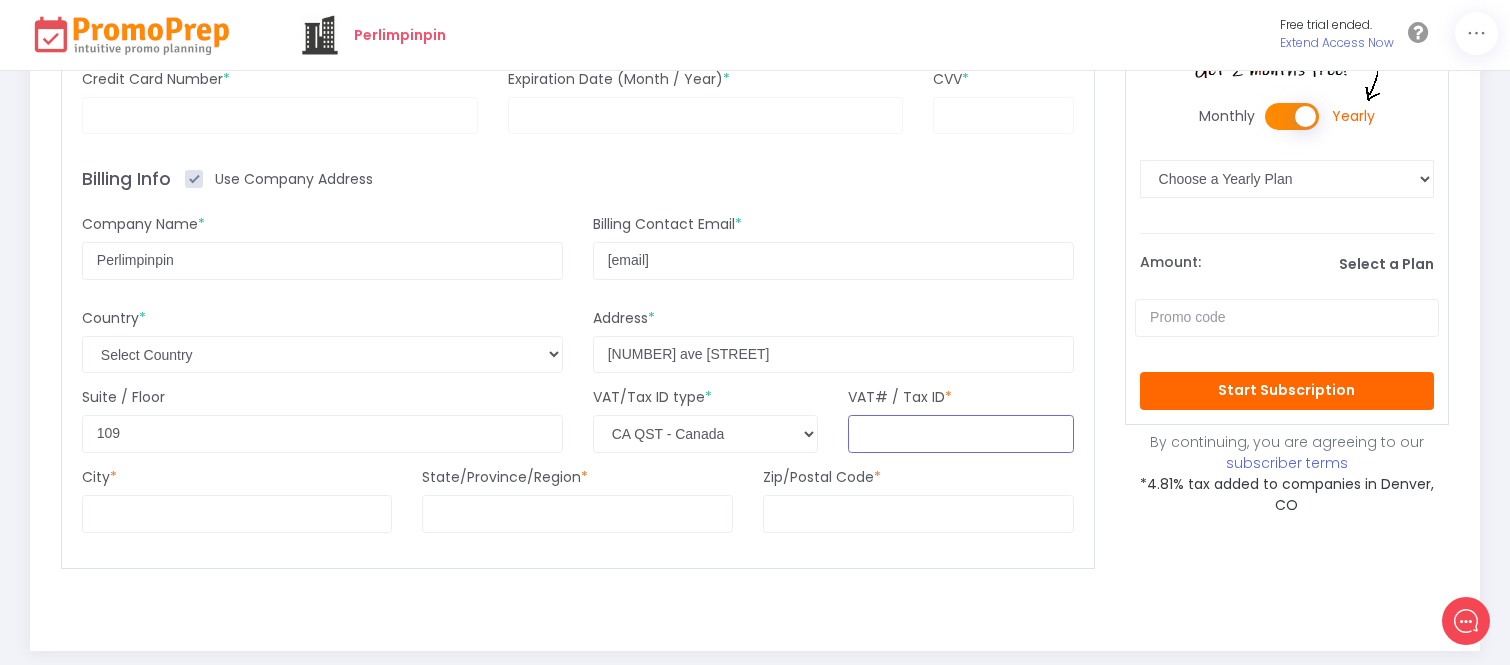 click at bounding box center [960, 434] 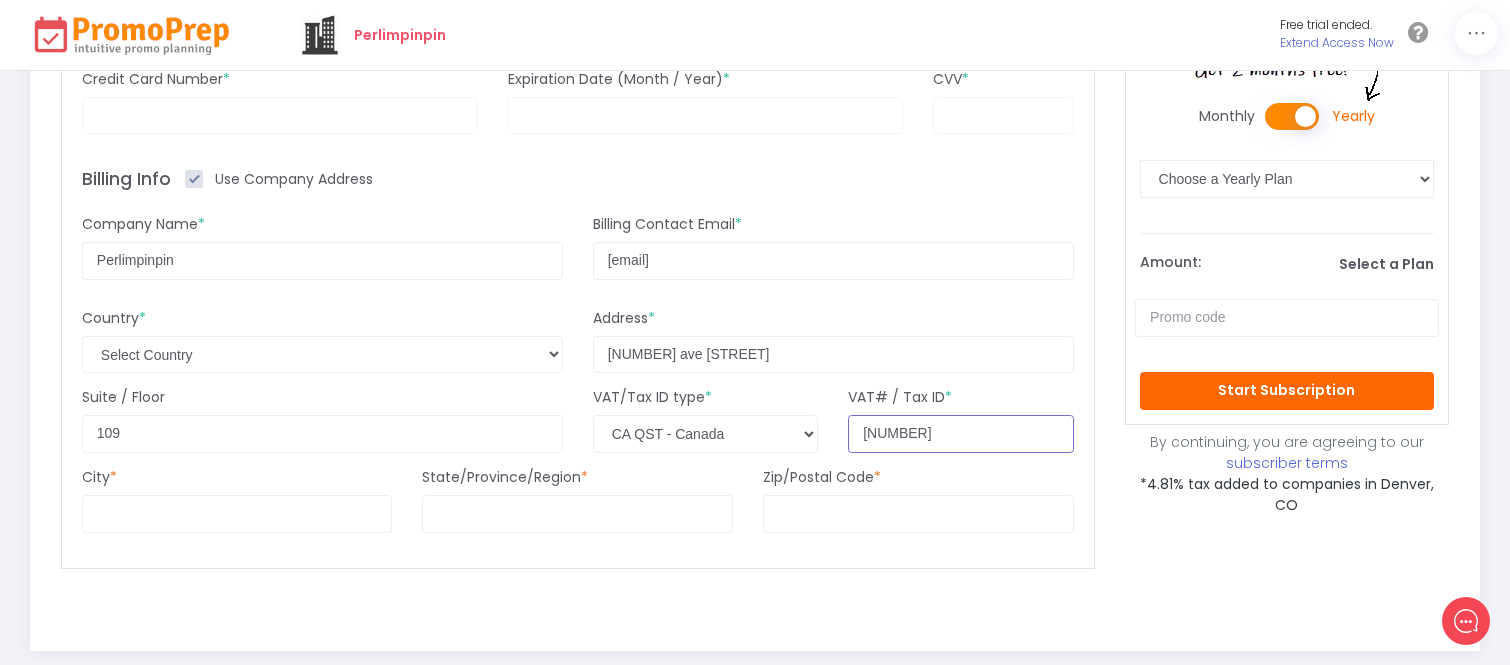 click on "[NUMBER]" at bounding box center (960, 434) 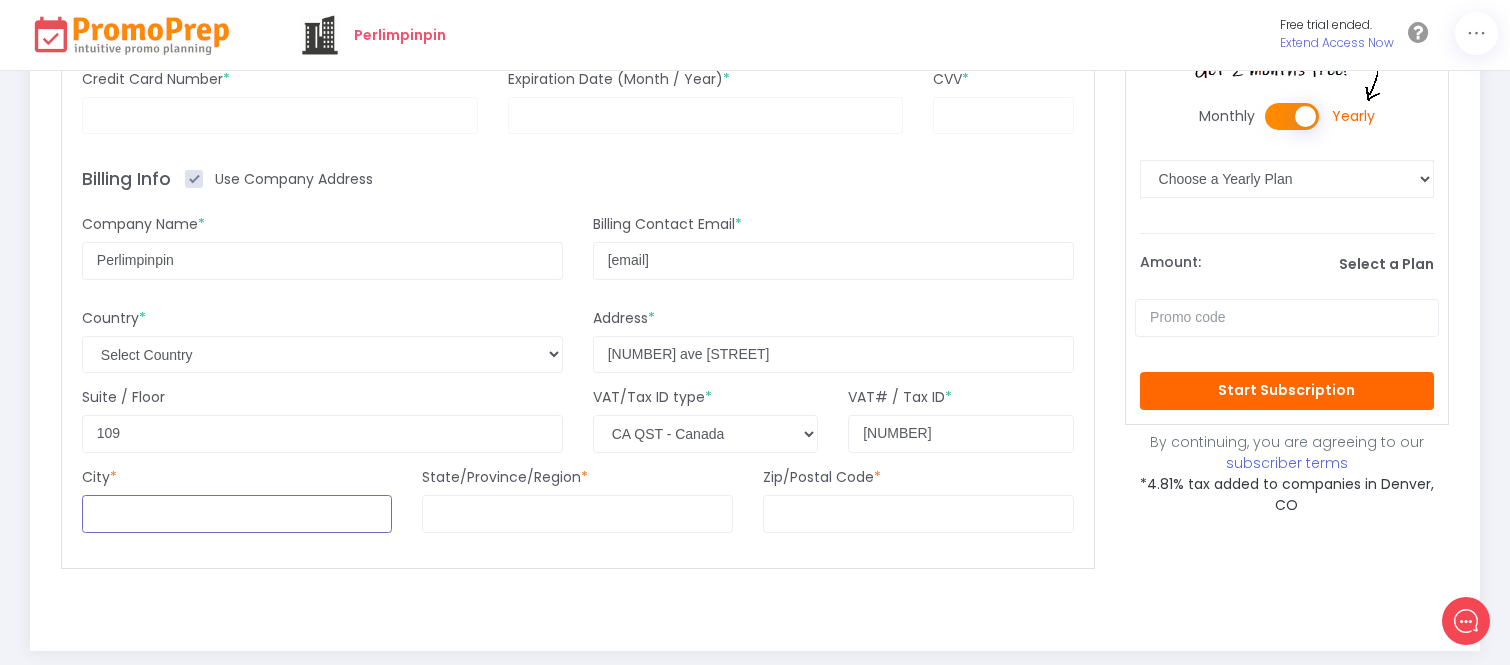 click at bounding box center [237, 514] 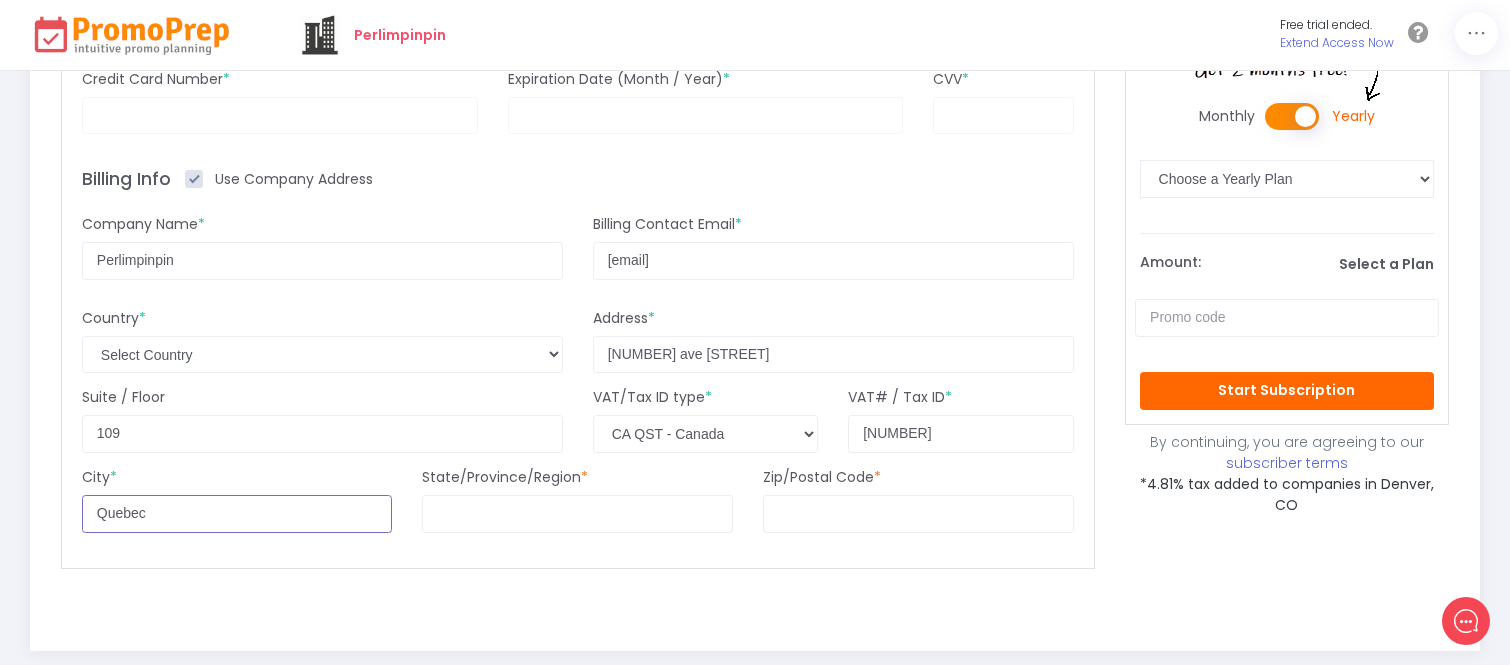 type on "Quebec" 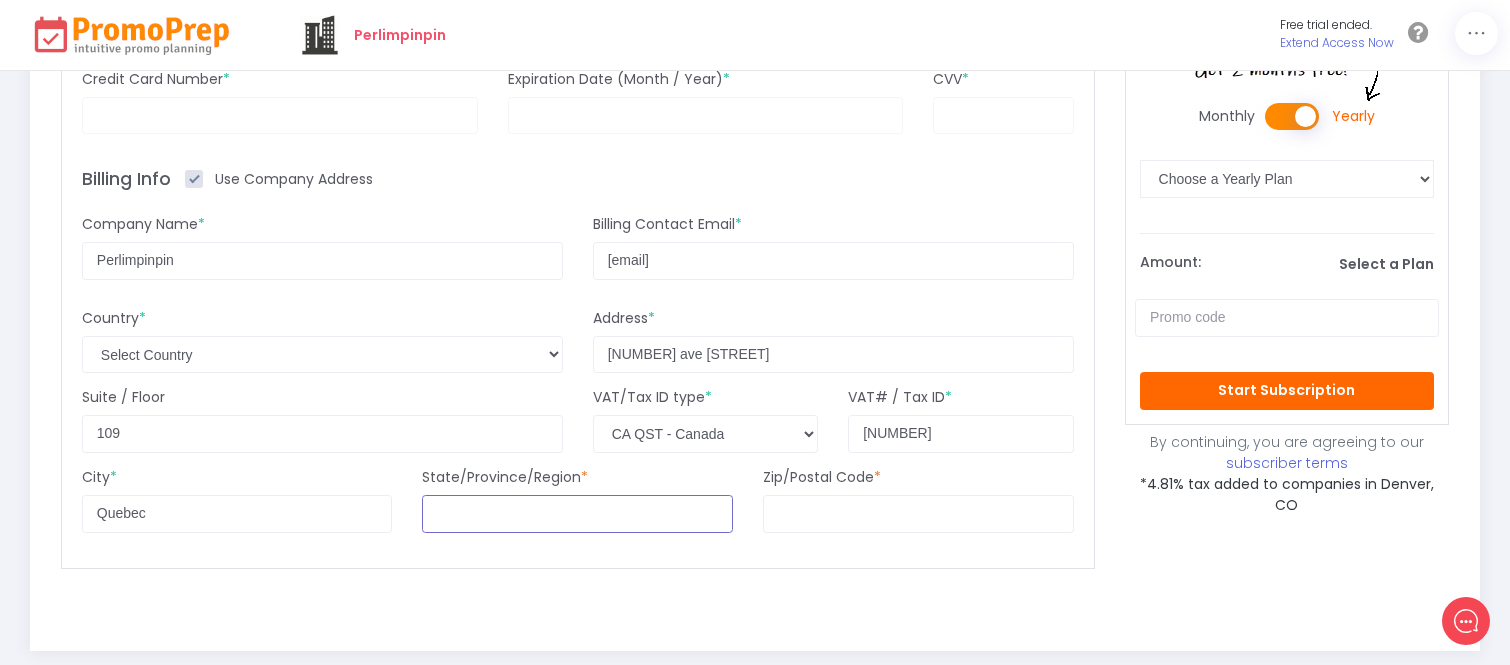 click at bounding box center [577, 514] 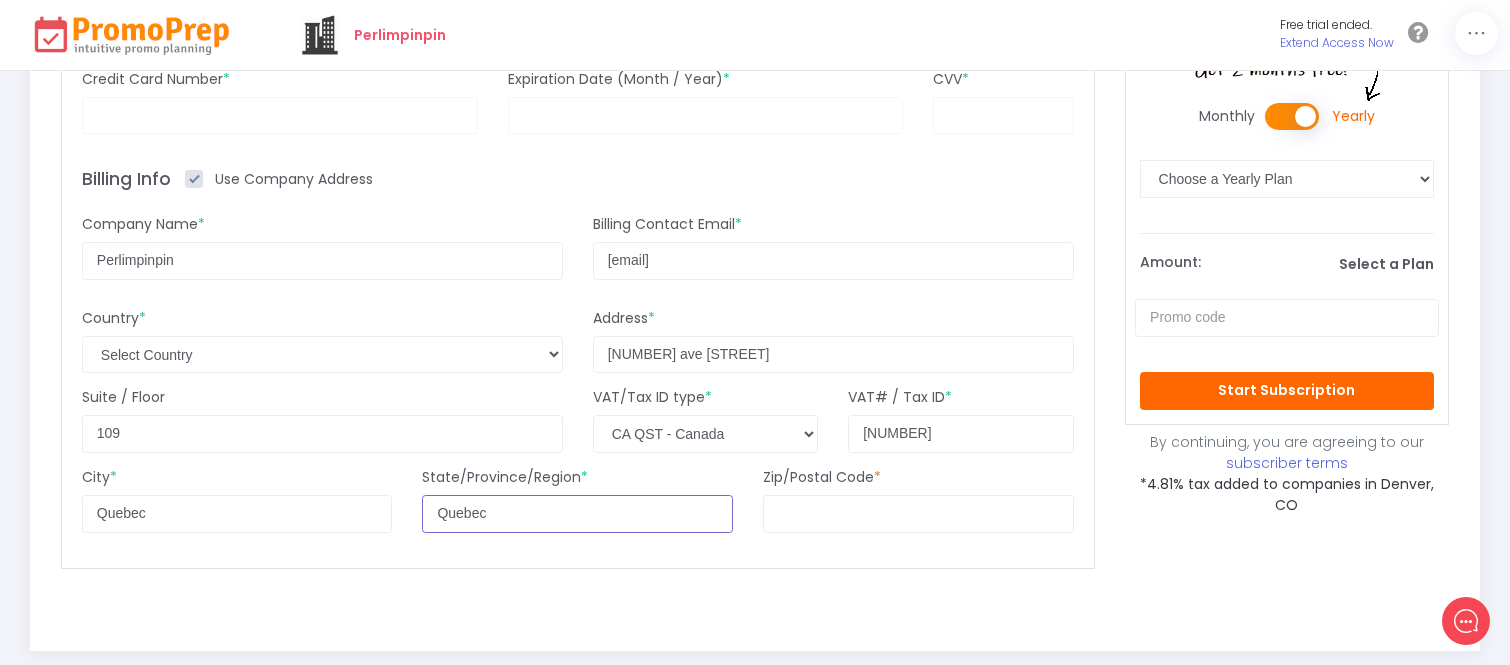 type on "Quebec" 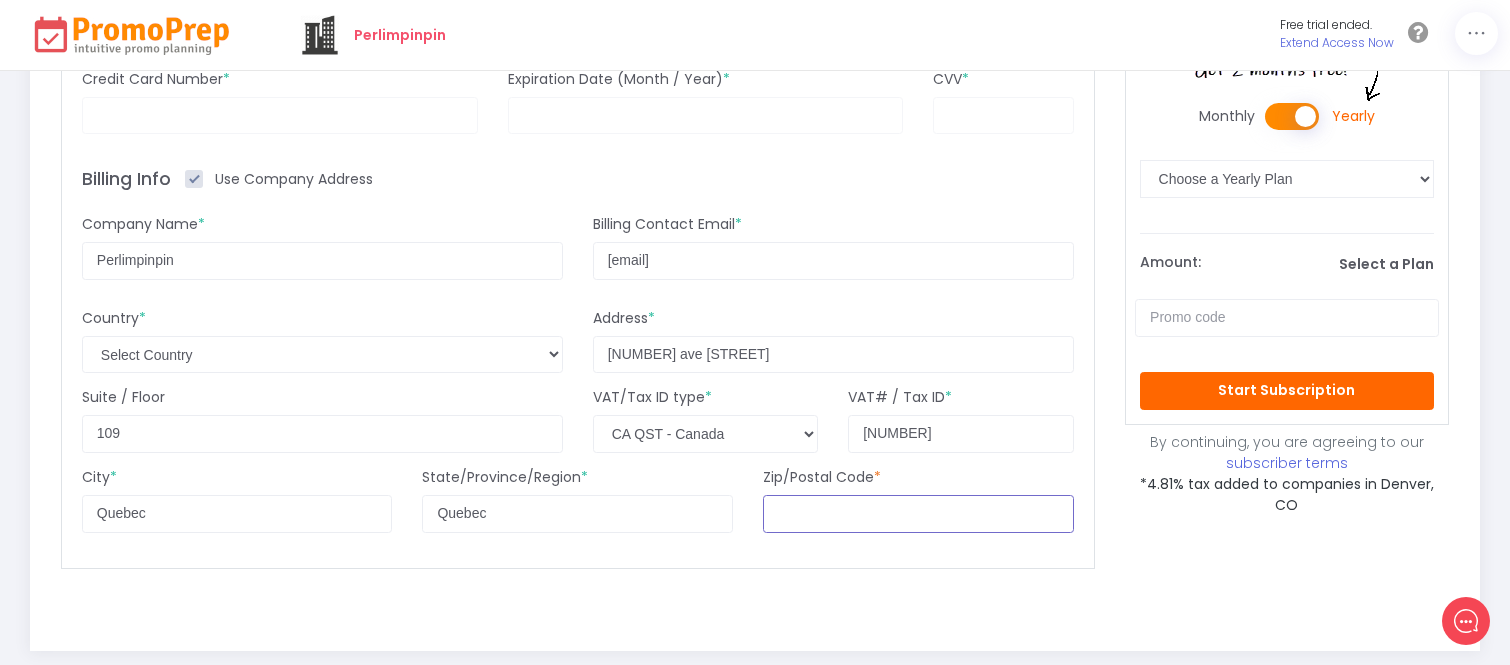 click at bounding box center [918, 514] 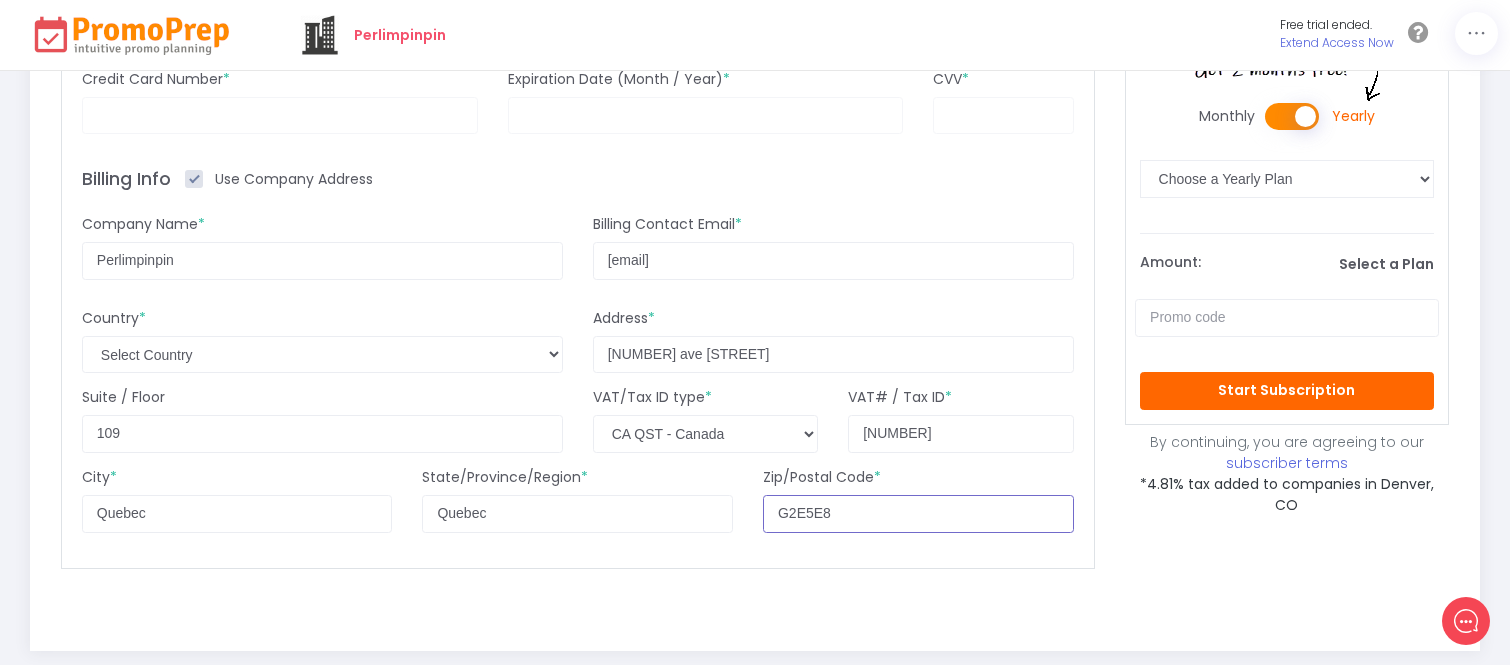 type on "G2E5E8" 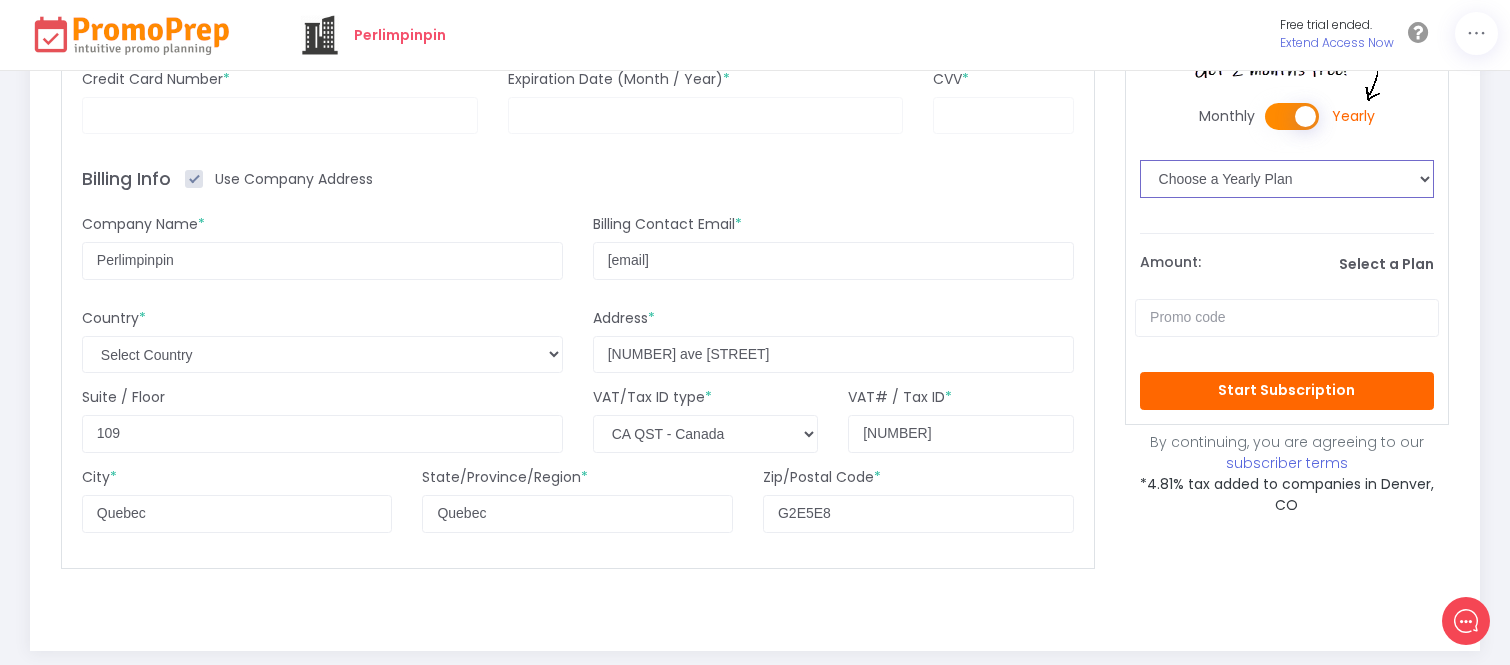click on "Choose a Yearly Plan   3 Seats  : Yearly Billing ($33/mo)   10 Seats : Yearly Billing ($58/mo)   20 Seats : Yearly Billing ($83/mo)   35 Seats : Yearly Billing ($124/mo)   50 Seats : Yearly Billing ($166/mo)   65 Seats : Yearly Billing ($216/mo)   80 Users : Yearly Billing ($265/mo)" at bounding box center (1287, 179) 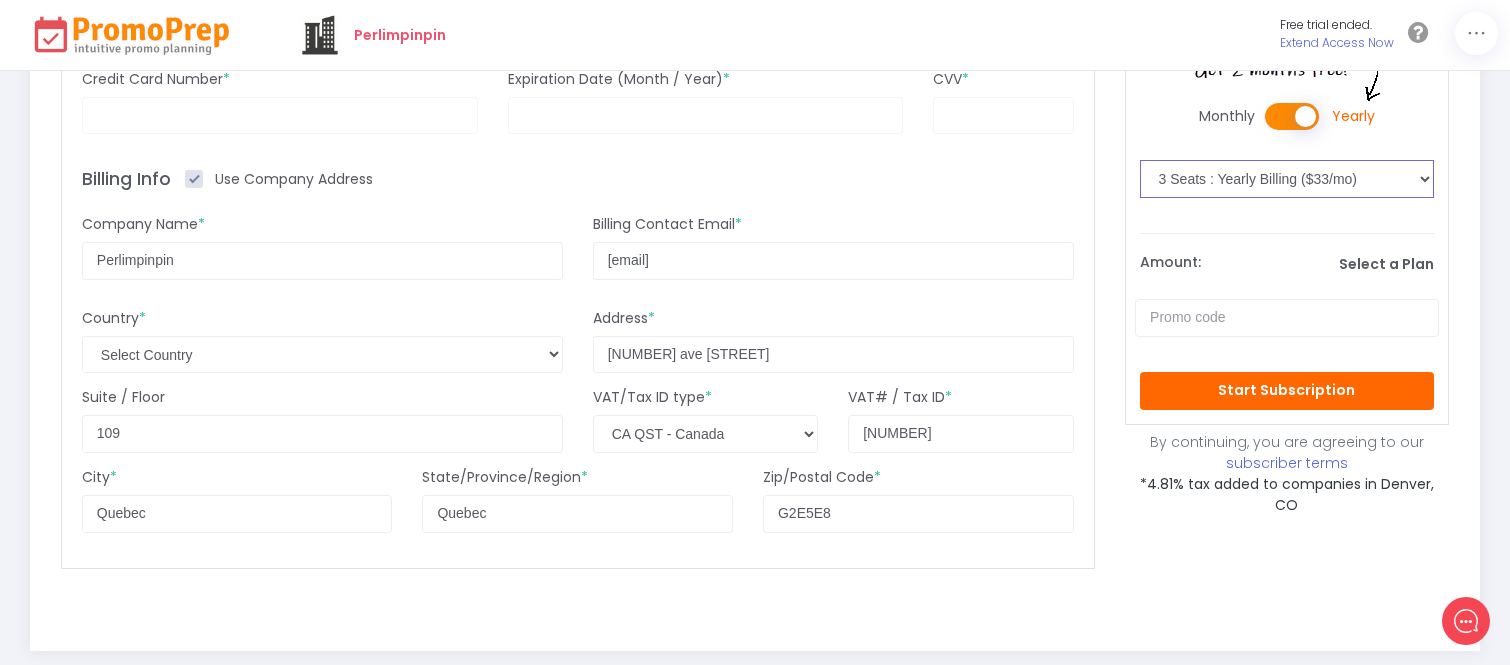 click on "Choose a Yearly Plan   3 Seats  : Yearly Billing ($33/mo)   10 Seats : Yearly Billing ($58/mo)   20 Seats : Yearly Billing ($83/mo)   35 Seats : Yearly Billing ($124/mo)   50 Seats : Yearly Billing ($166/mo)   65 Seats : Yearly Billing ($216/mo)   80 Users : Yearly Billing ($265/mo)" at bounding box center [1287, 179] 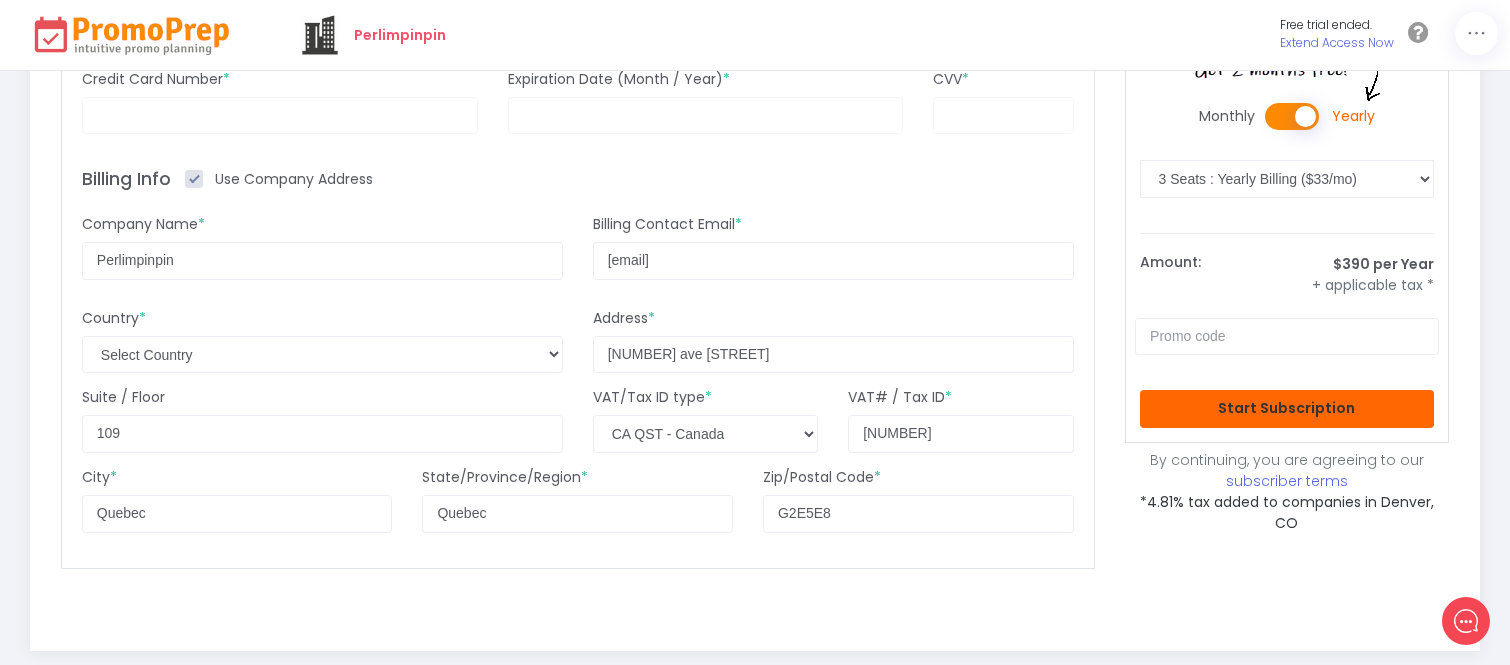 click on "Start Subscription" at bounding box center [1287, 409] 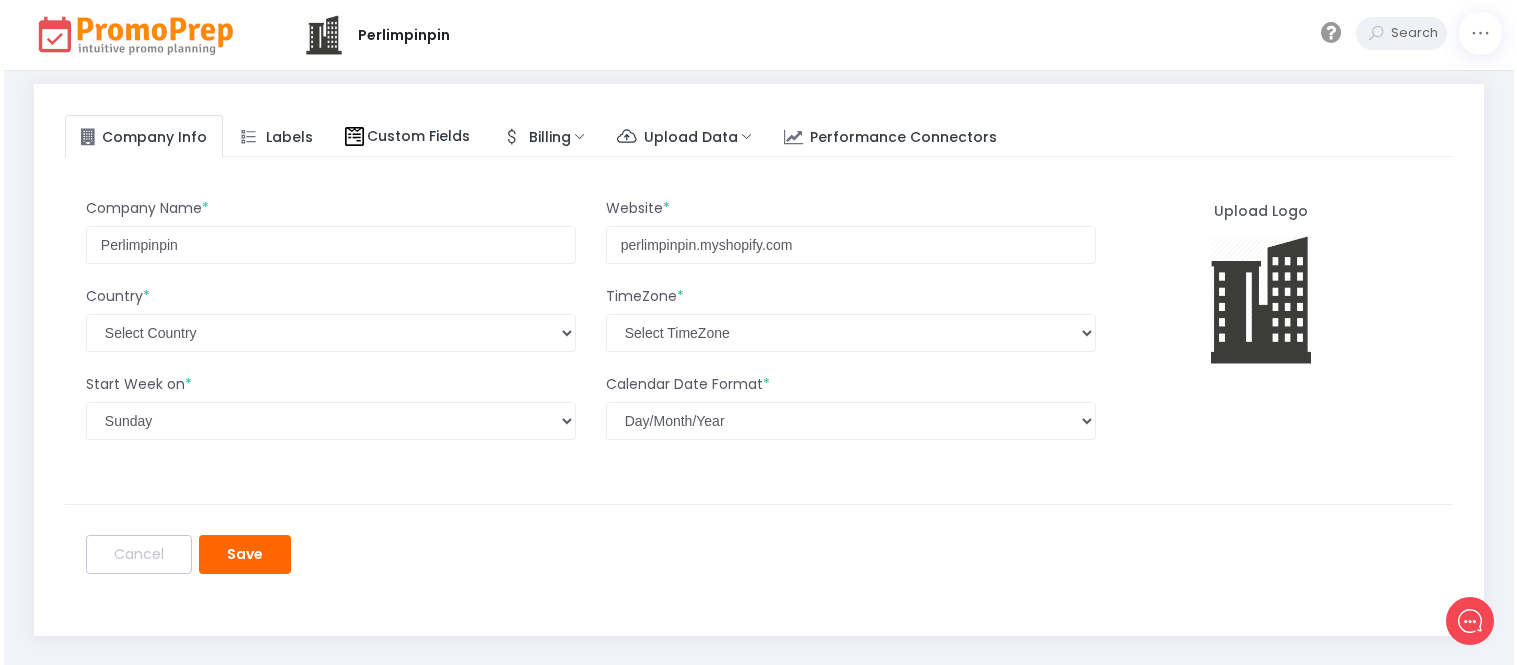 scroll, scrollTop: 0, scrollLeft: 0, axis: both 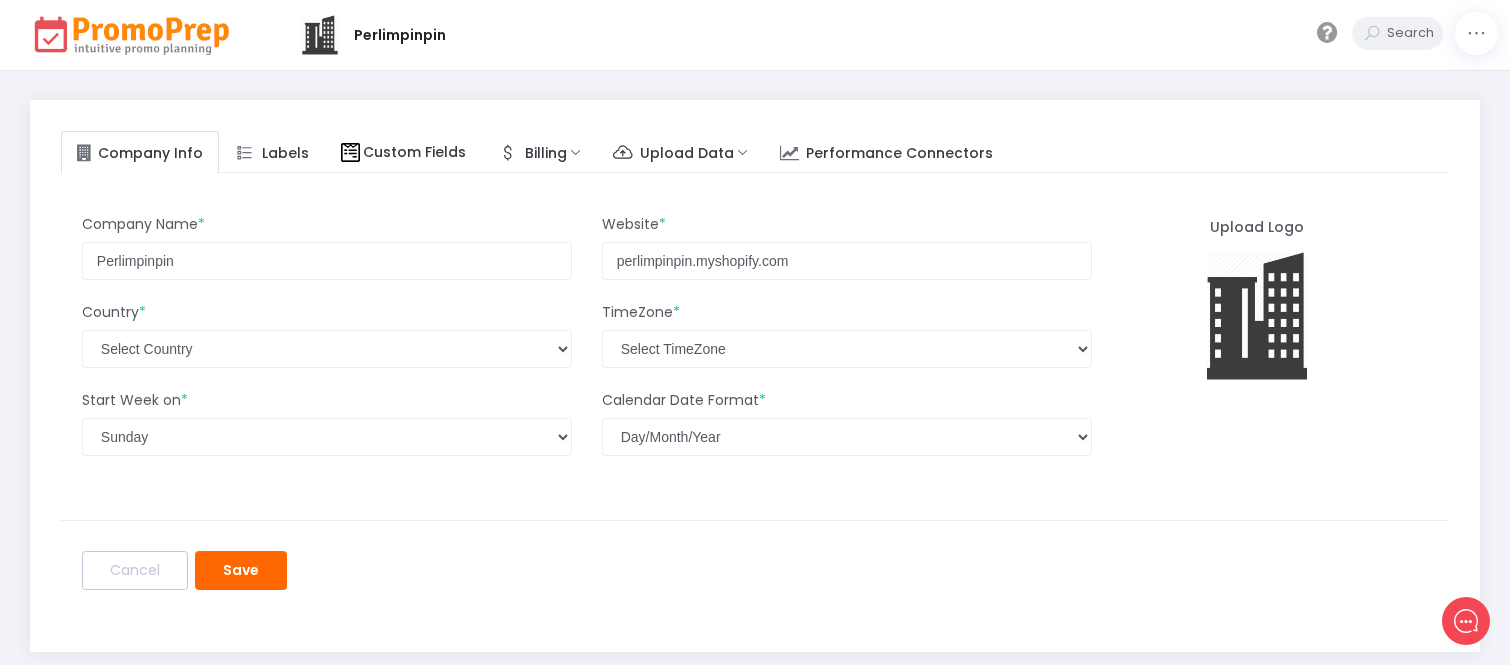 click at bounding box center [132, 35] 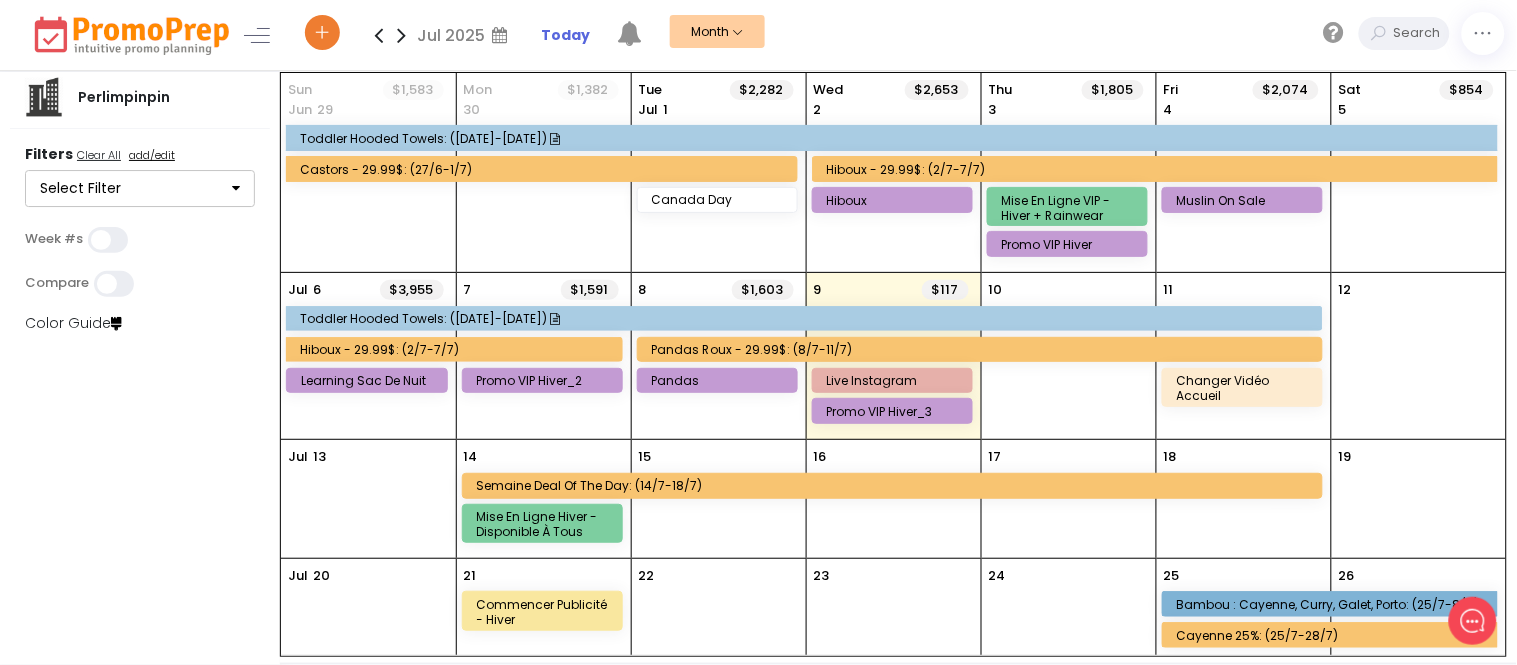 click on "Live Instagram" at bounding box center [895, 380] 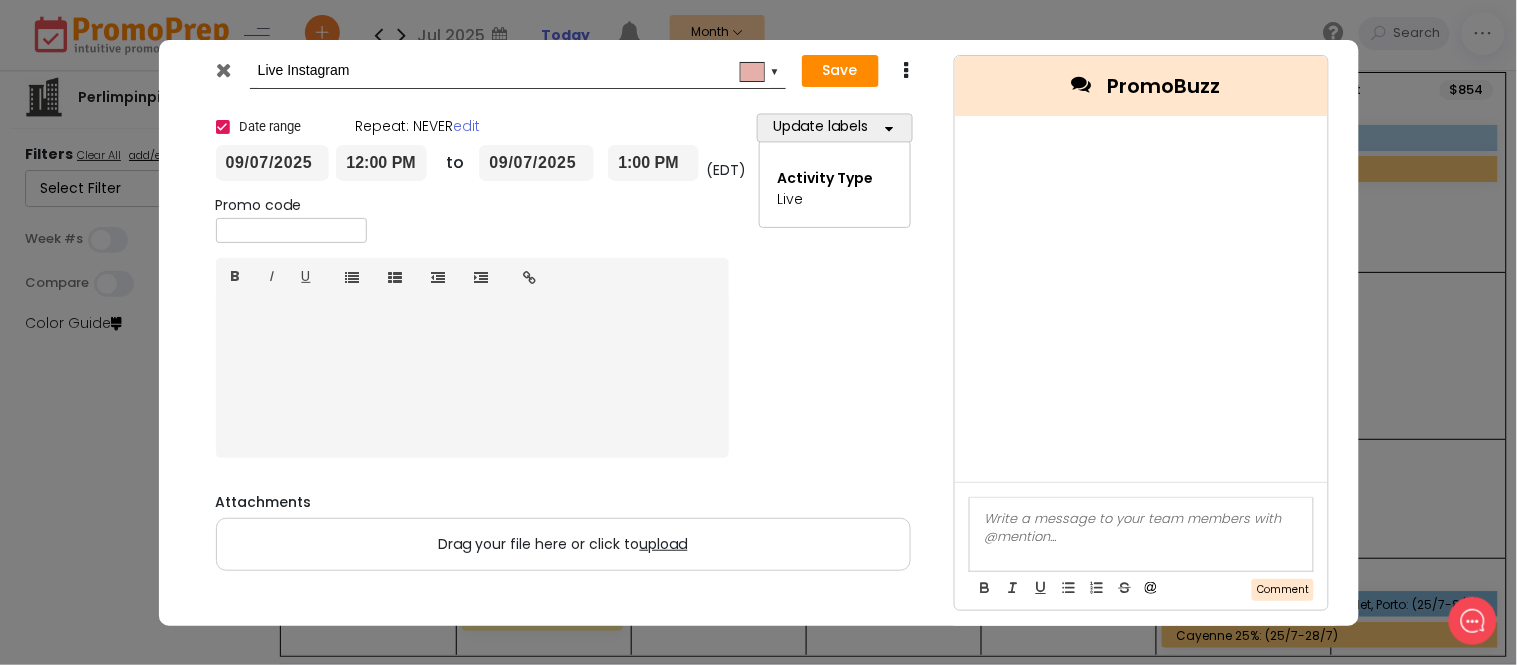 click at bounding box center (225, 75) 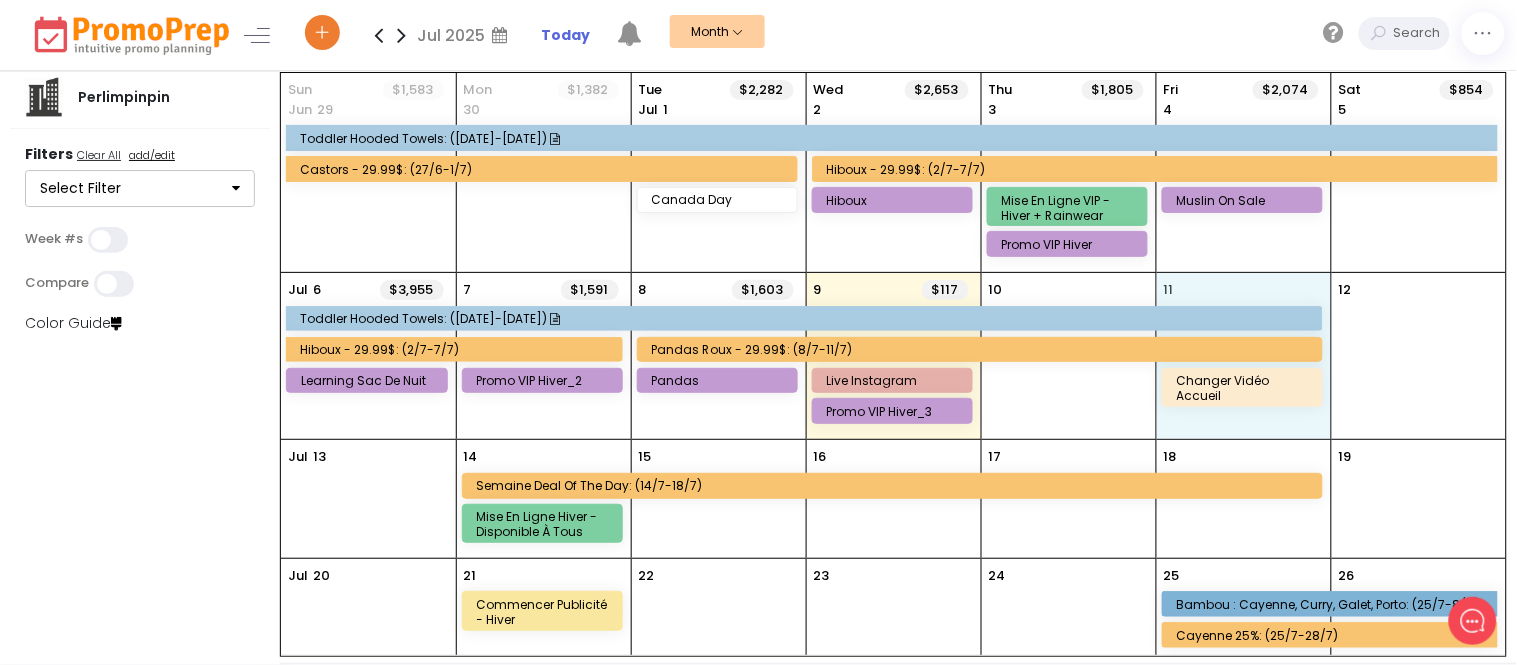 click on "11 Changer vidéo accueil" at bounding box center [1244, 356] 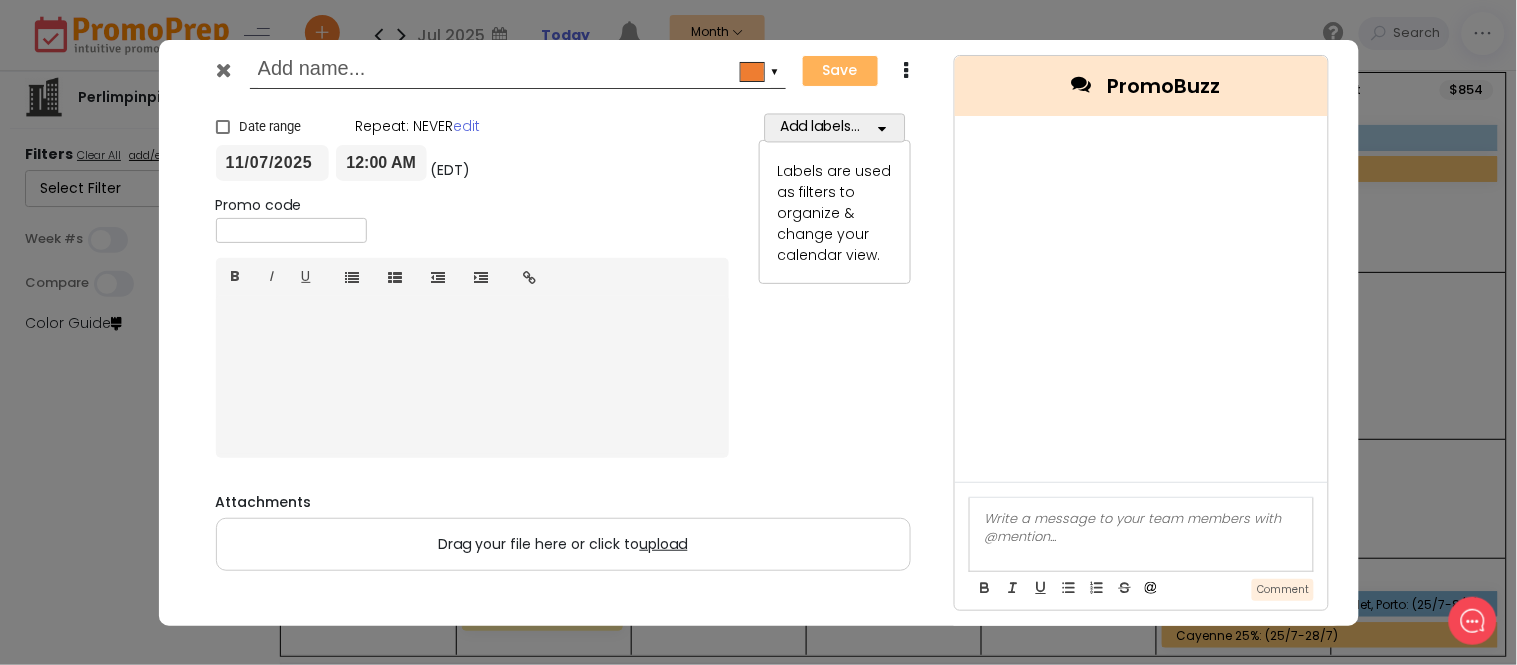 click at bounding box center (752, 72) 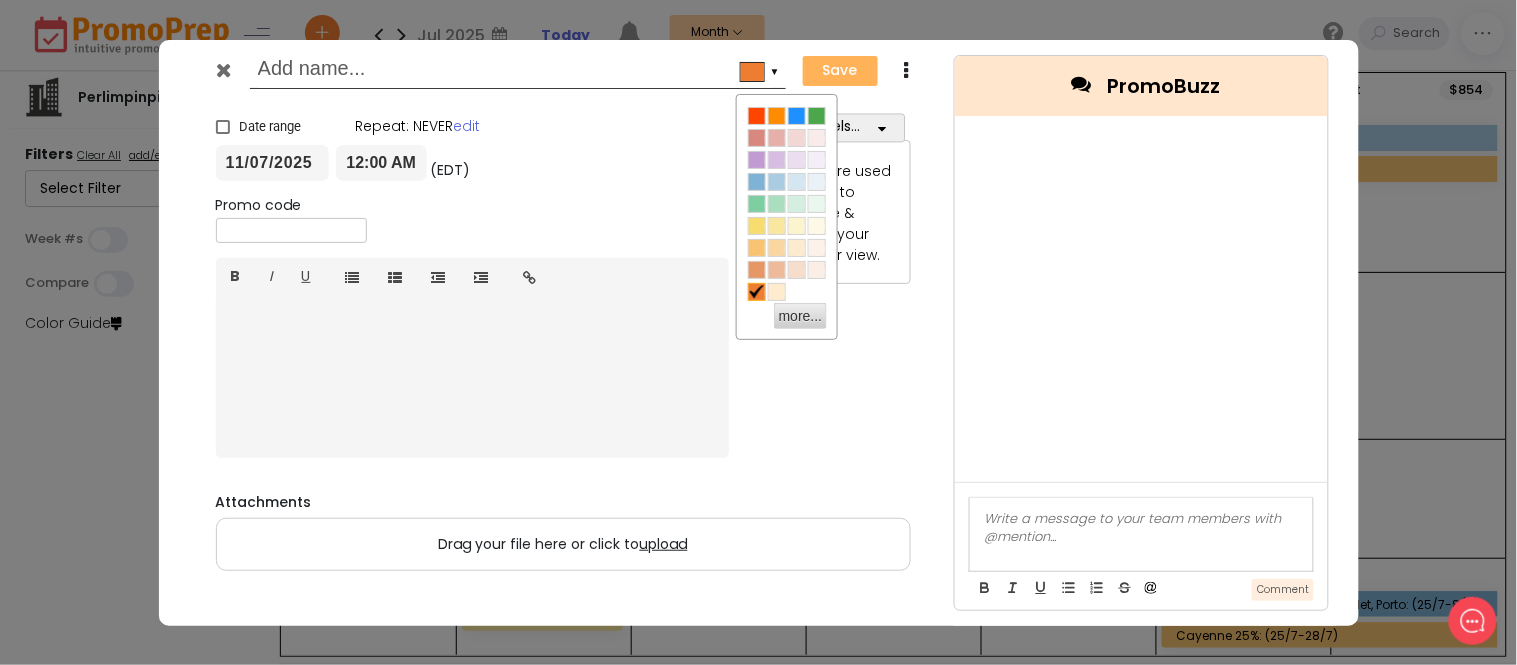 click on "▼" at bounding box center [775, 70] 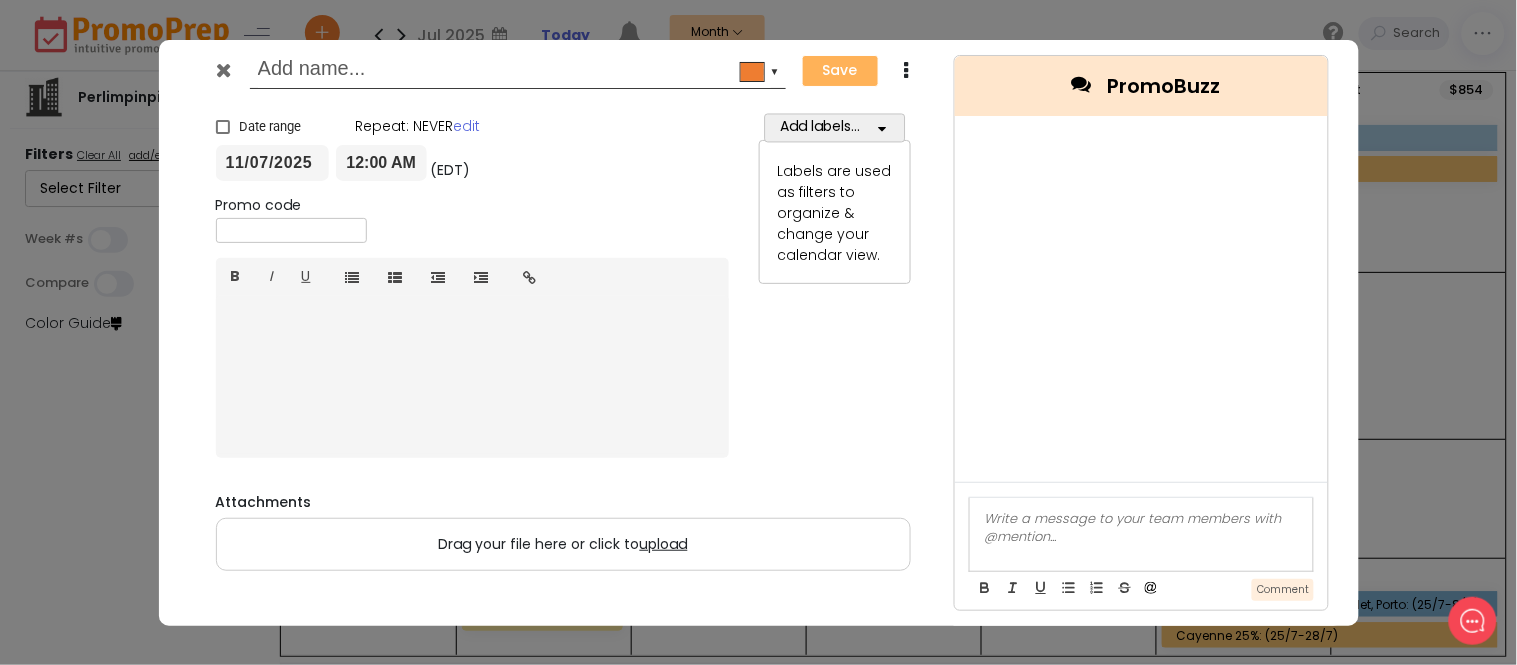 click on "Add labels..." at bounding box center (835, 127) 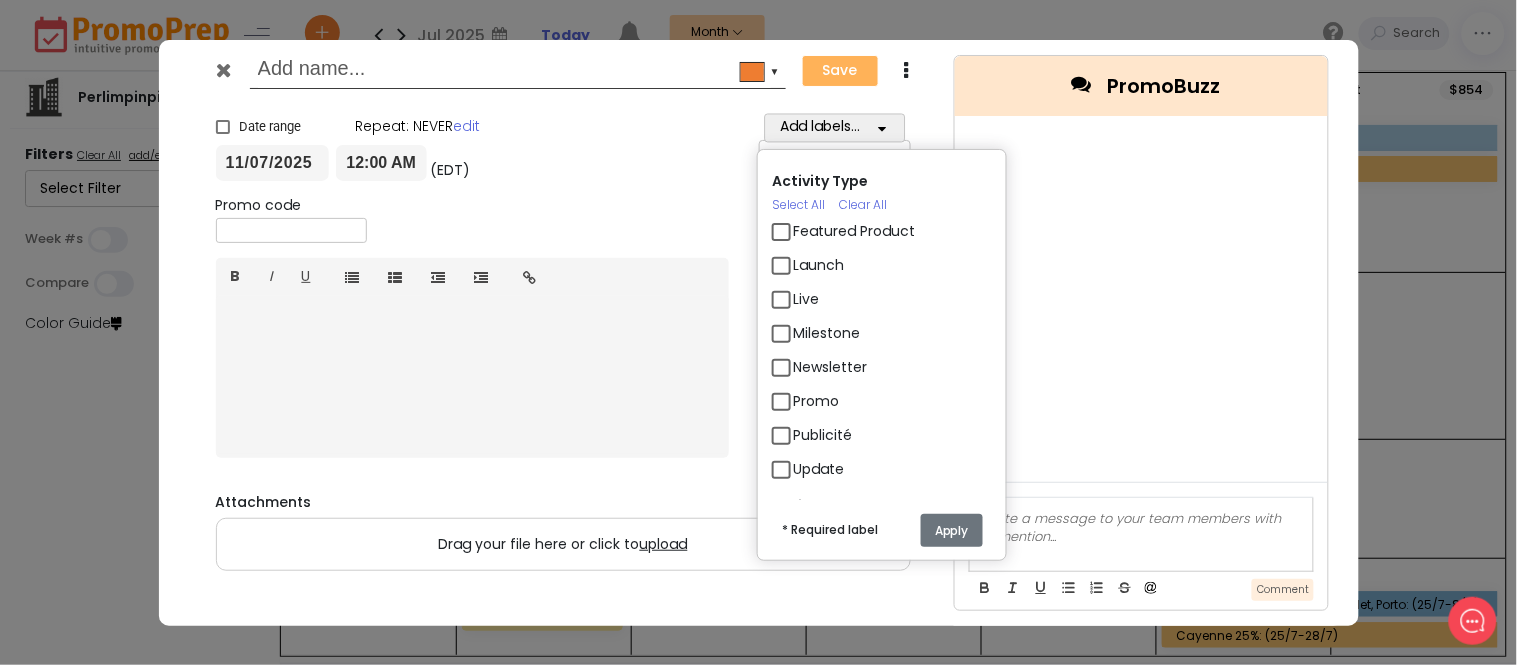 click on "Milestone" at bounding box center (826, 333) 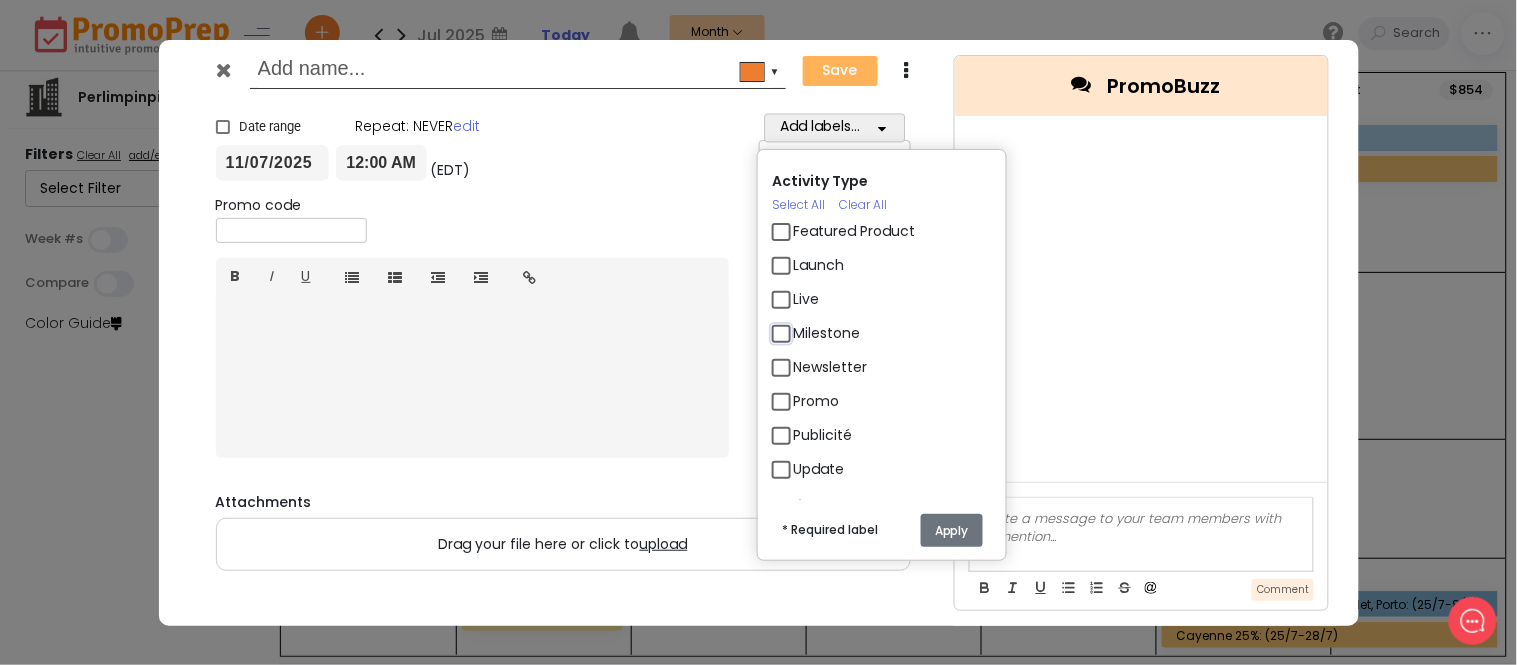 click on "Milestone" at bounding box center (799, 325) 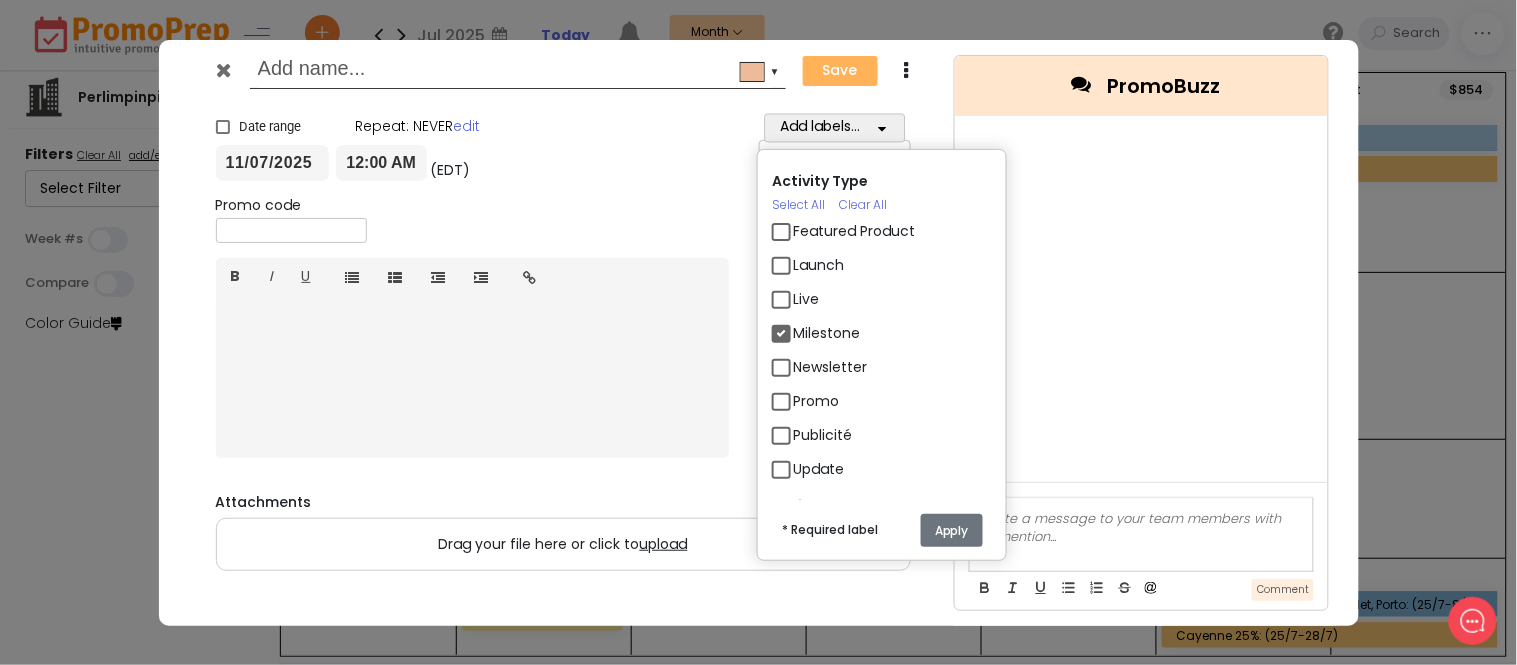 click at bounding box center (514, 71) 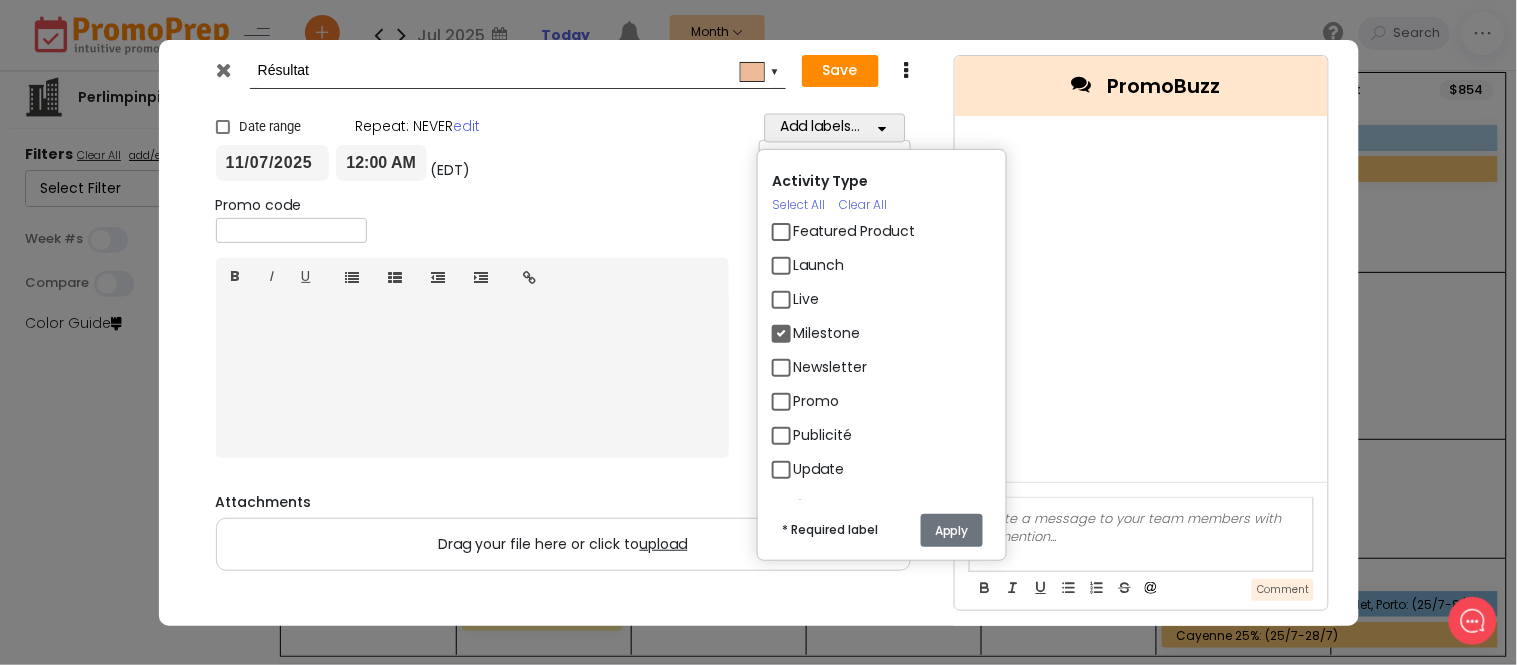 type on "Résultat" 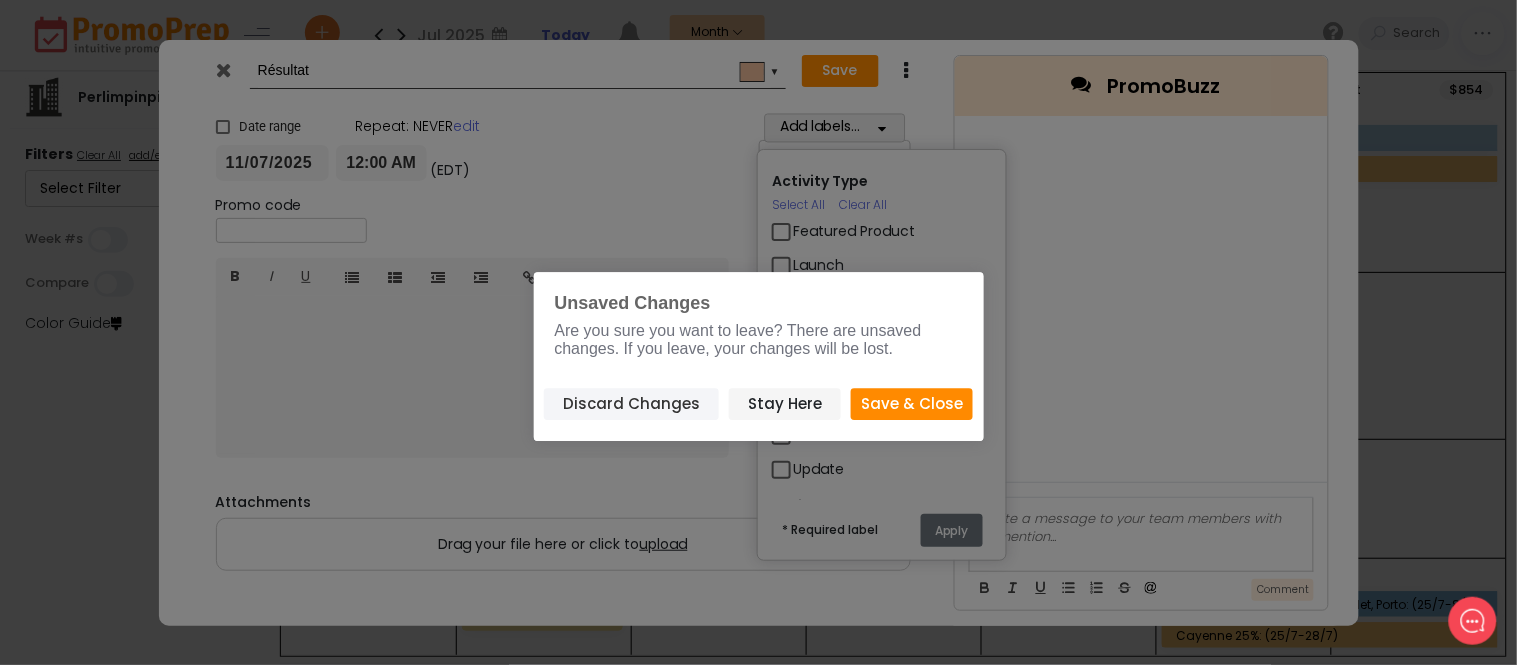 click on "Discard Changes" at bounding box center [631, 404] 